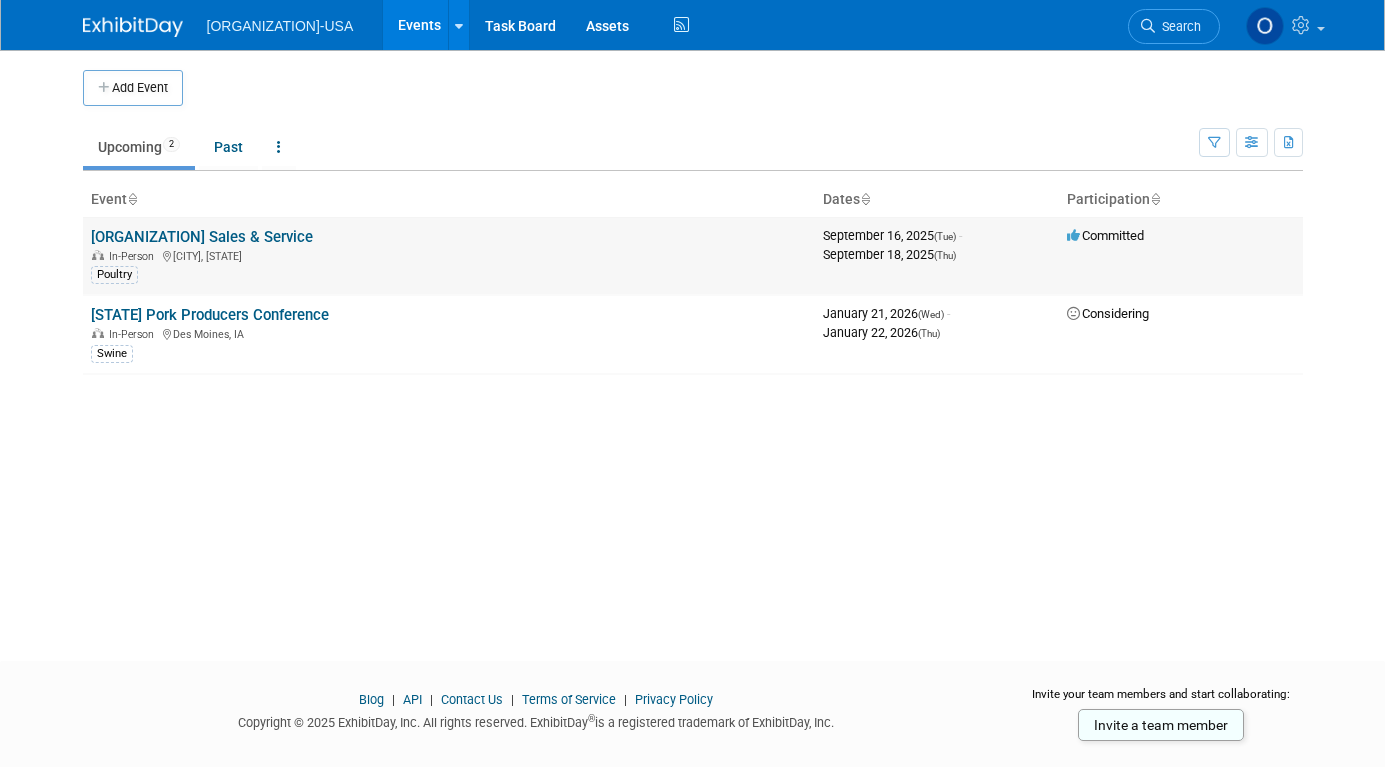 scroll, scrollTop: 0, scrollLeft: 0, axis: both 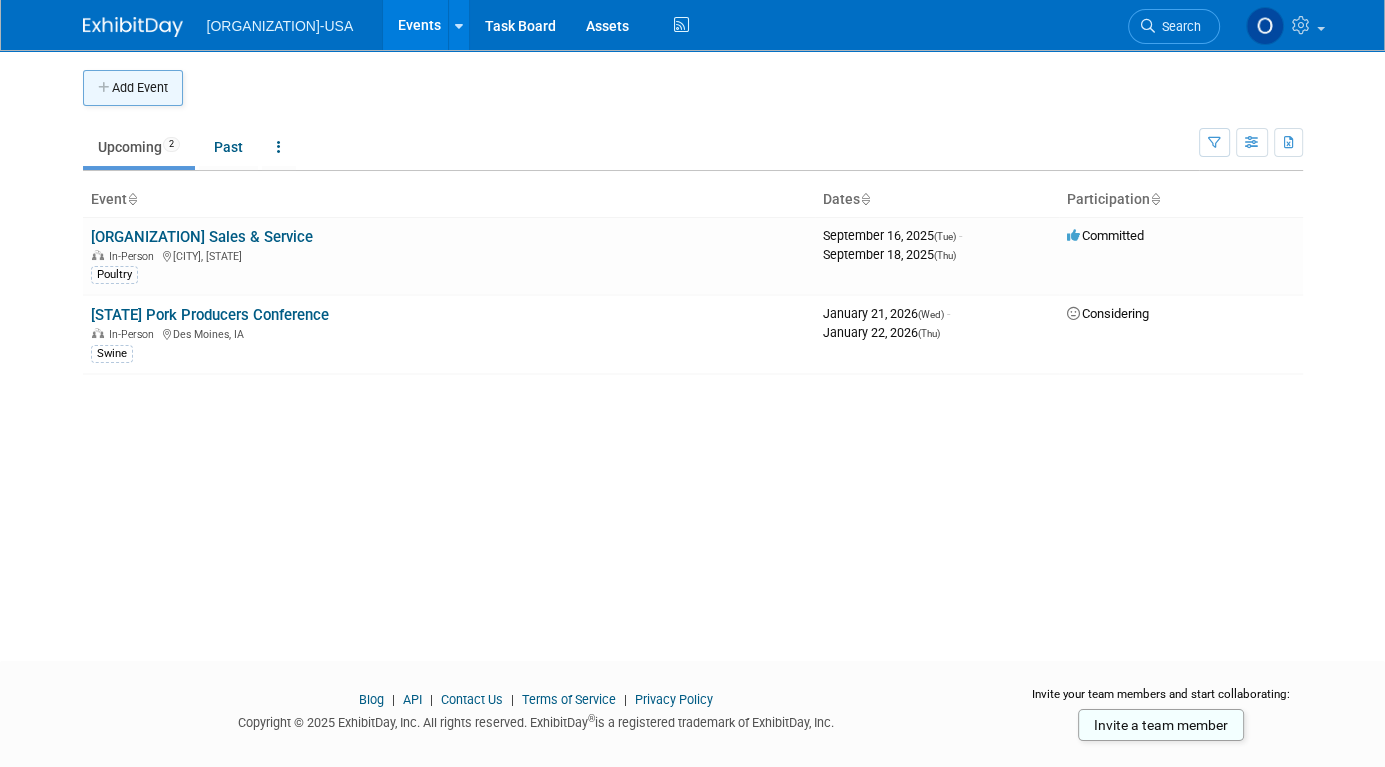 click on "Add Event" at bounding box center [133, 88] 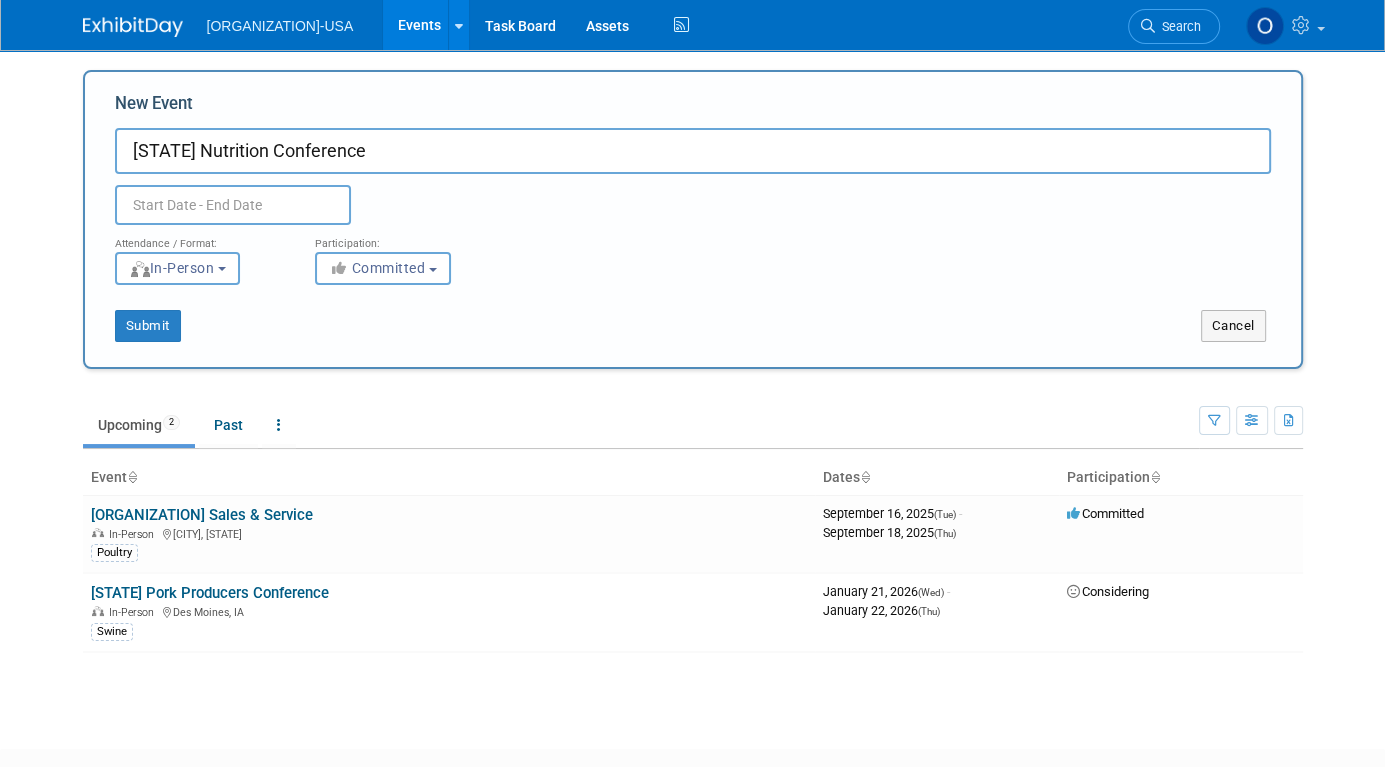 click on "[STATE] Nutrition Conference" at bounding box center (693, 151) 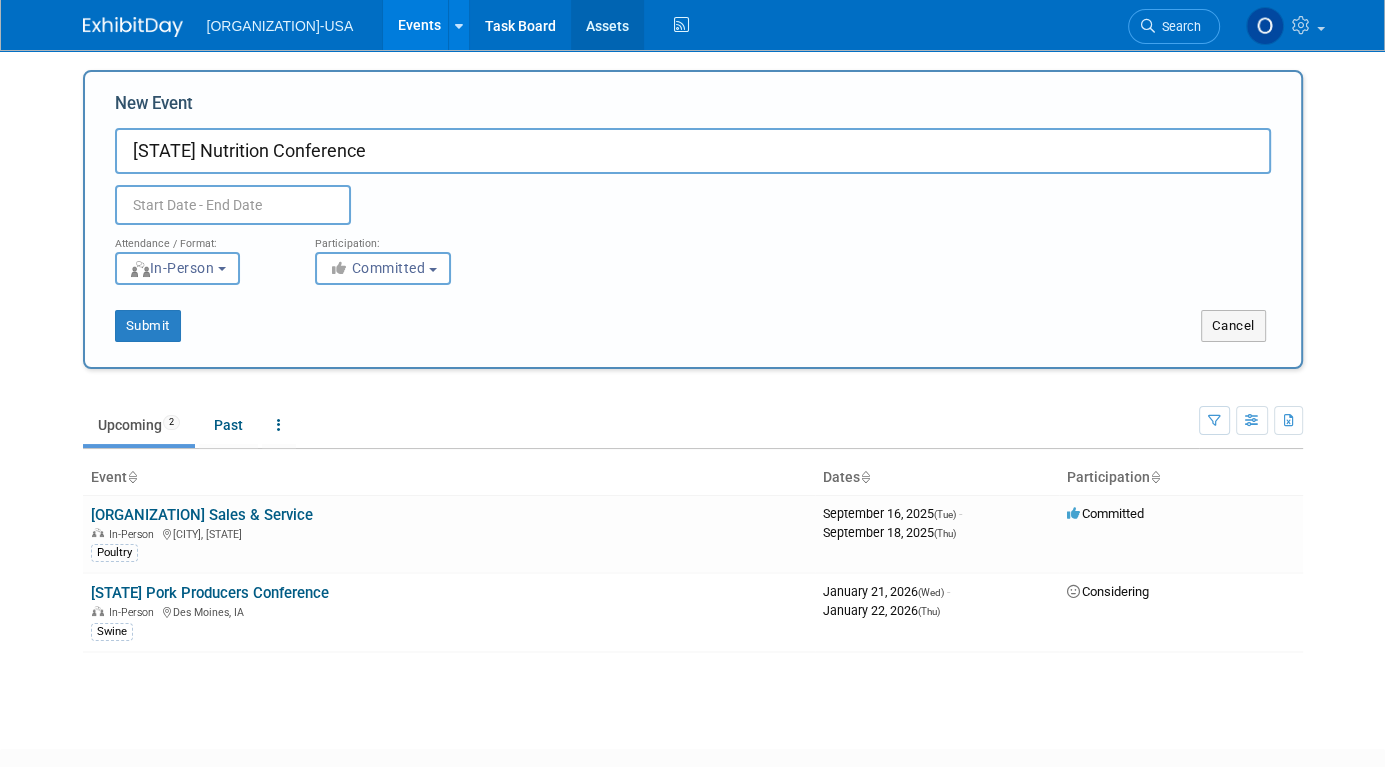 type on "[STATE] Nutrition Conference" 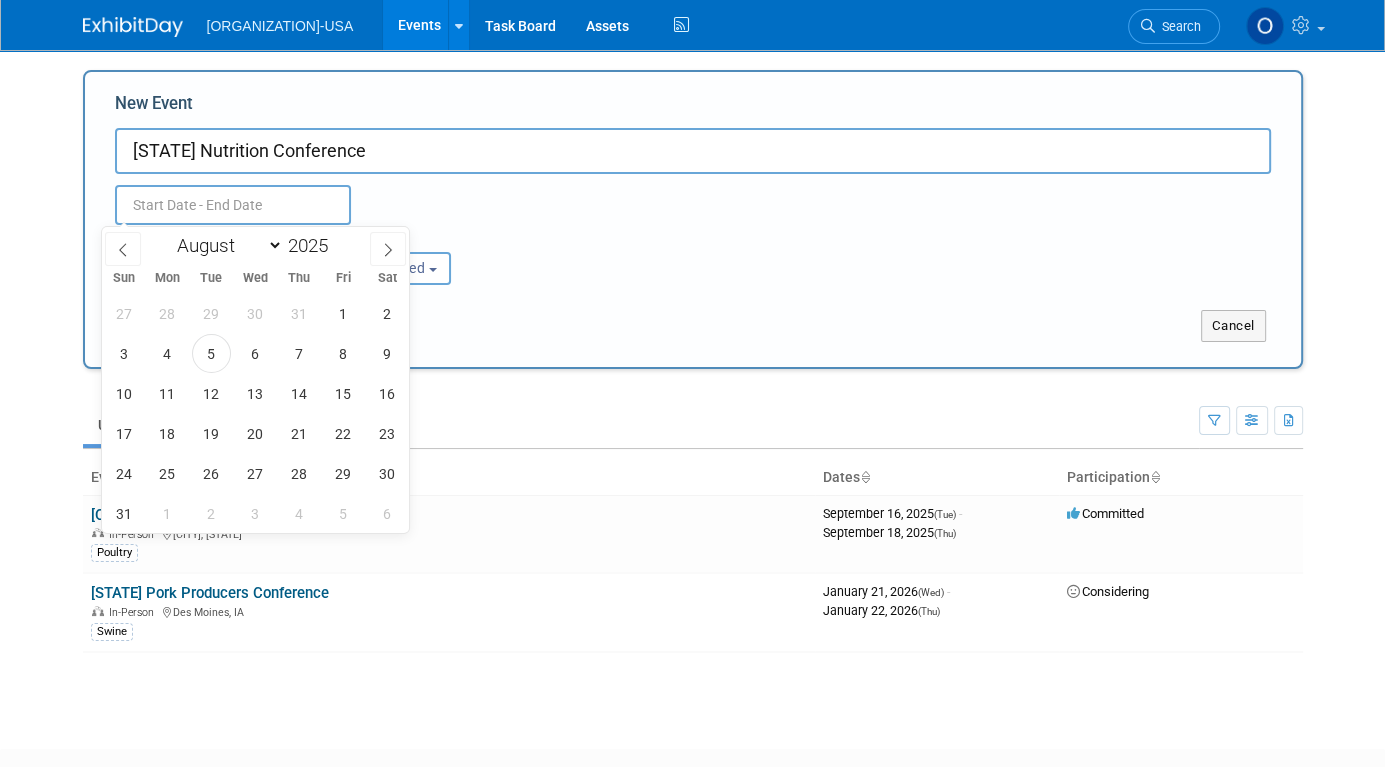 click at bounding box center [233, 205] 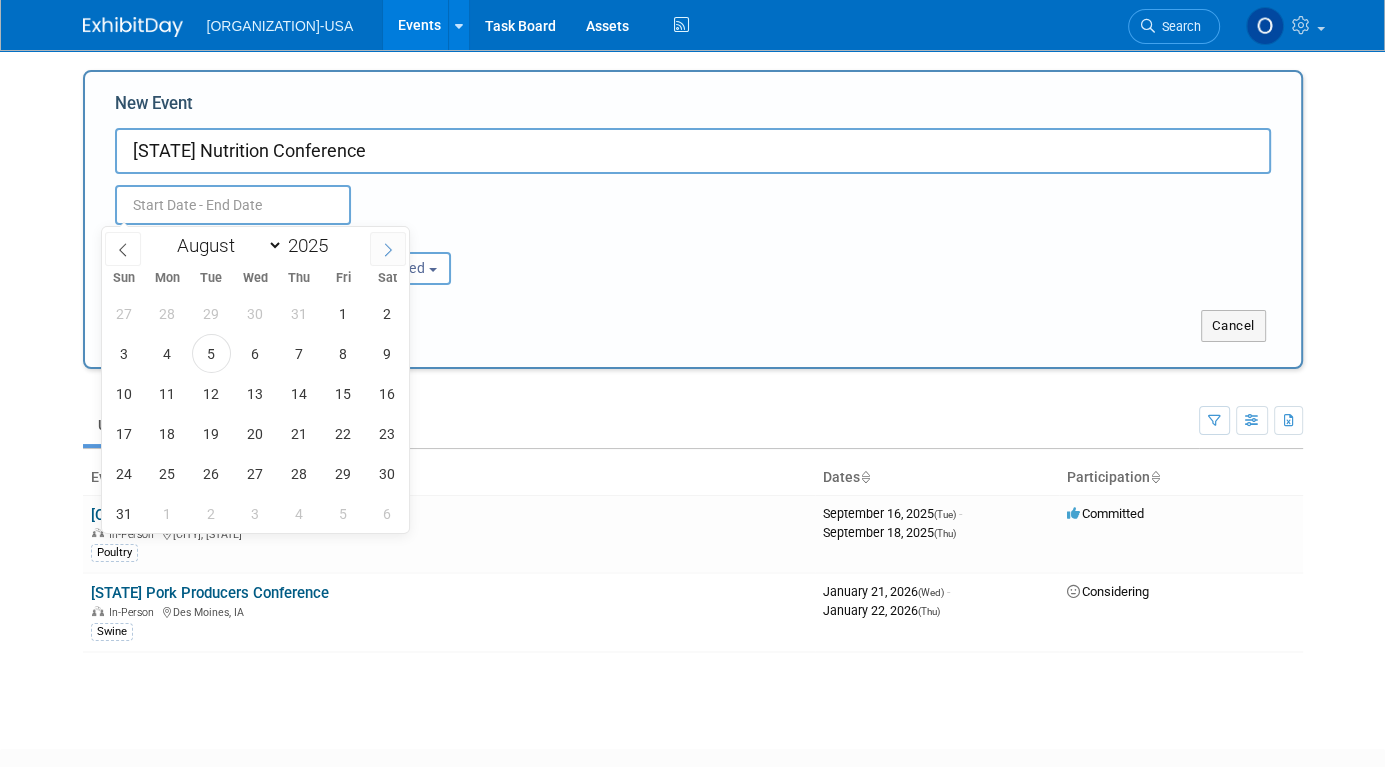 click 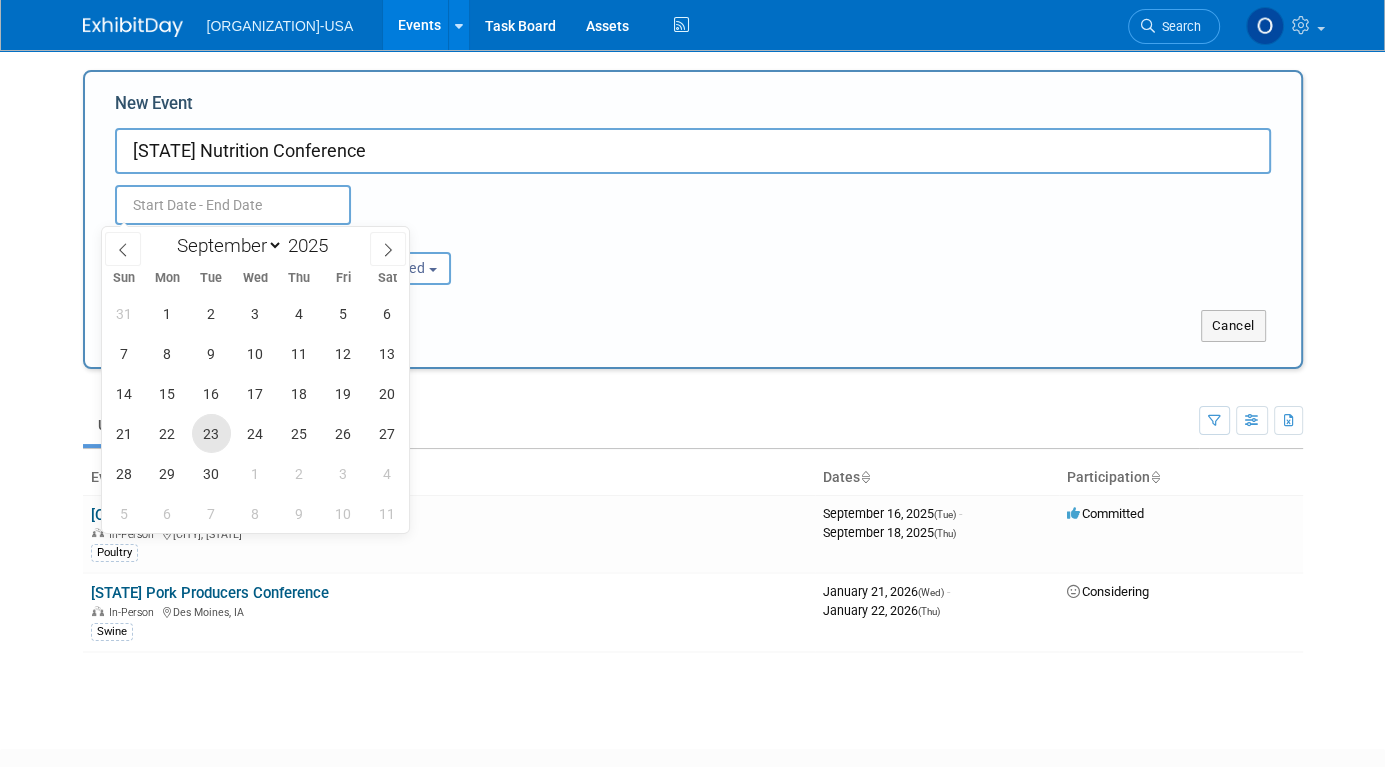 click on "23" at bounding box center (211, 433) 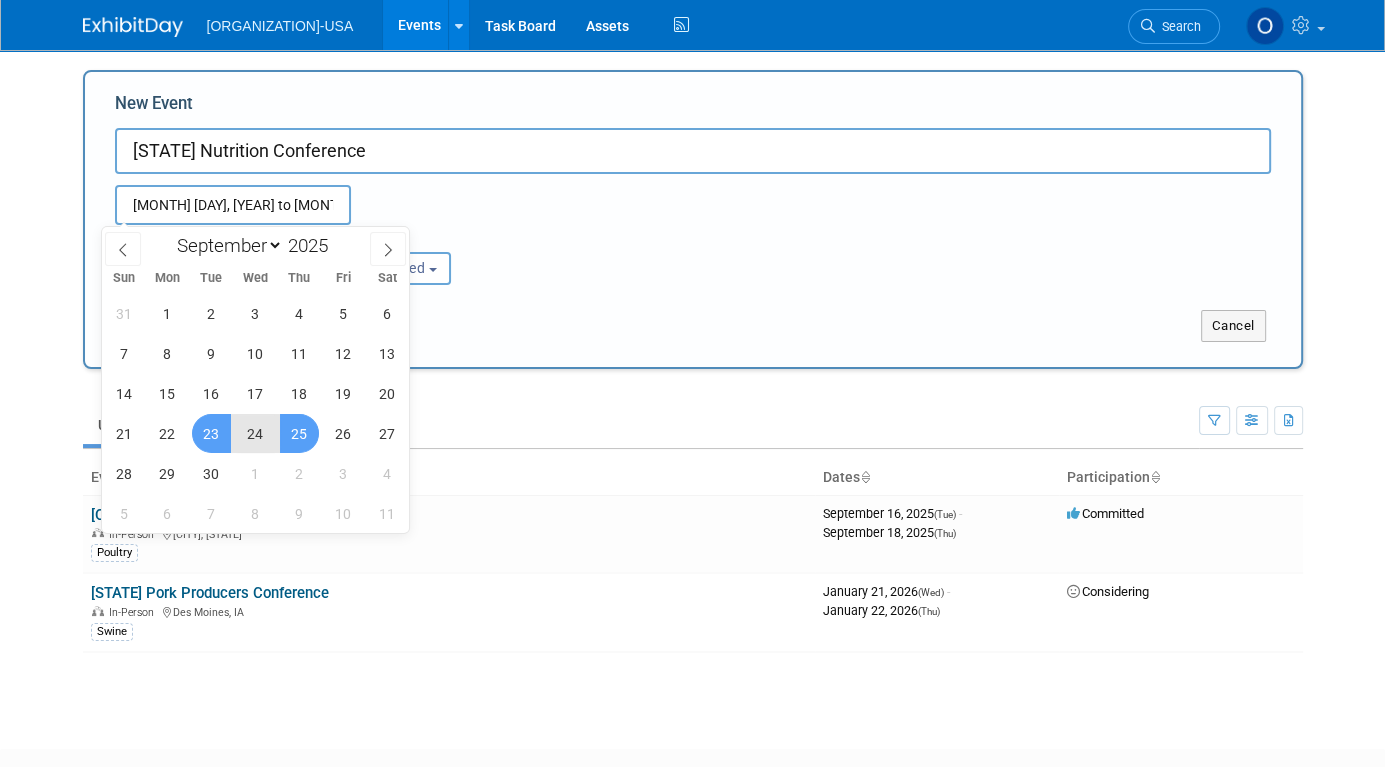 click on "25" at bounding box center (299, 433) 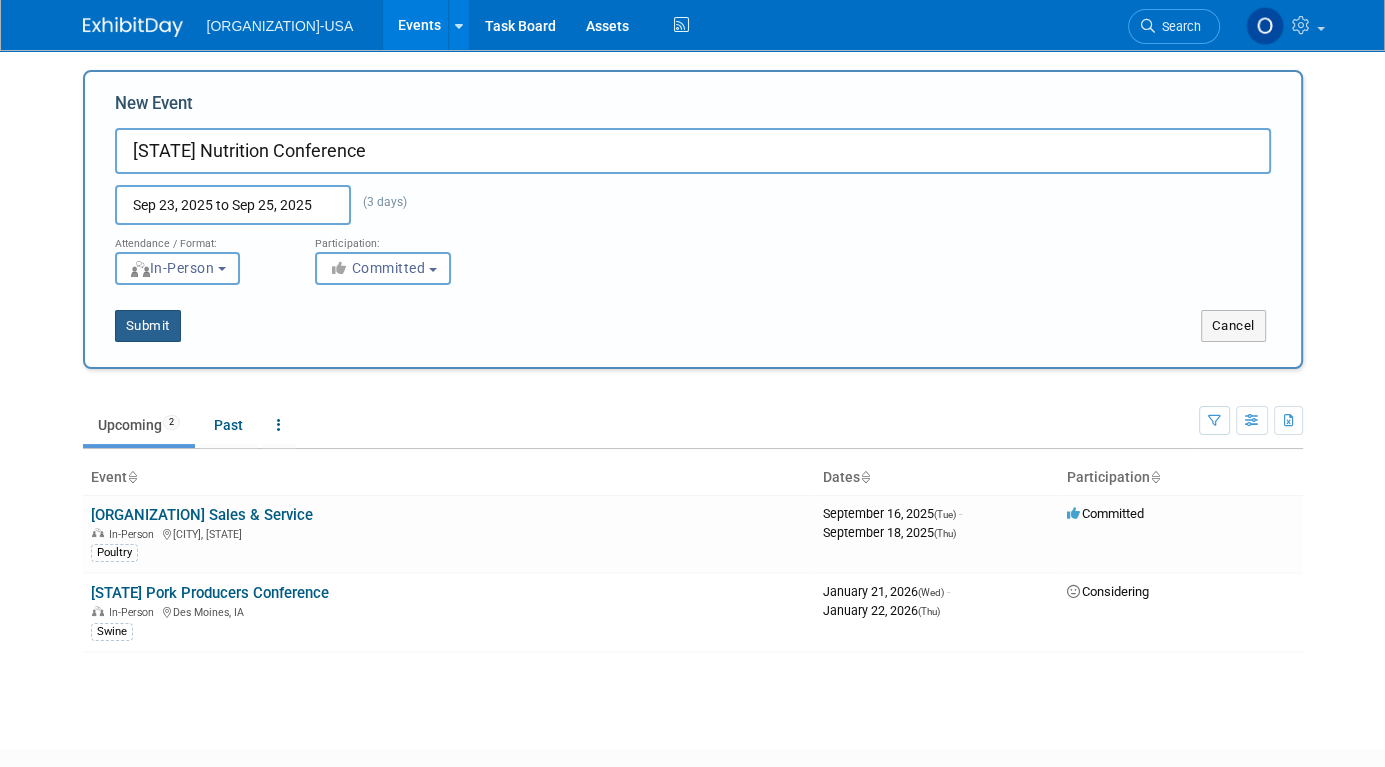 click on "Submit" at bounding box center (148, 326) 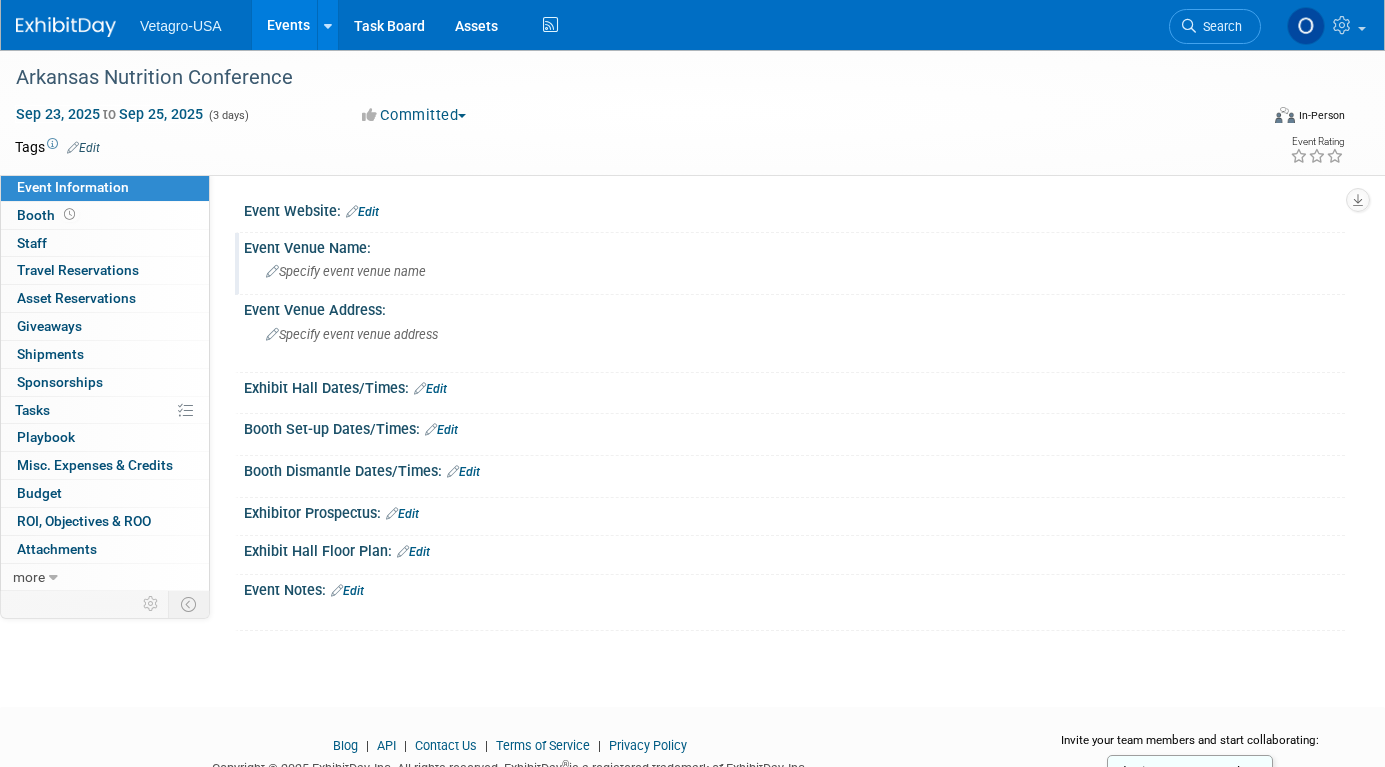 scroll, scrollTop: 0, scrollLeft: 0, axis: both 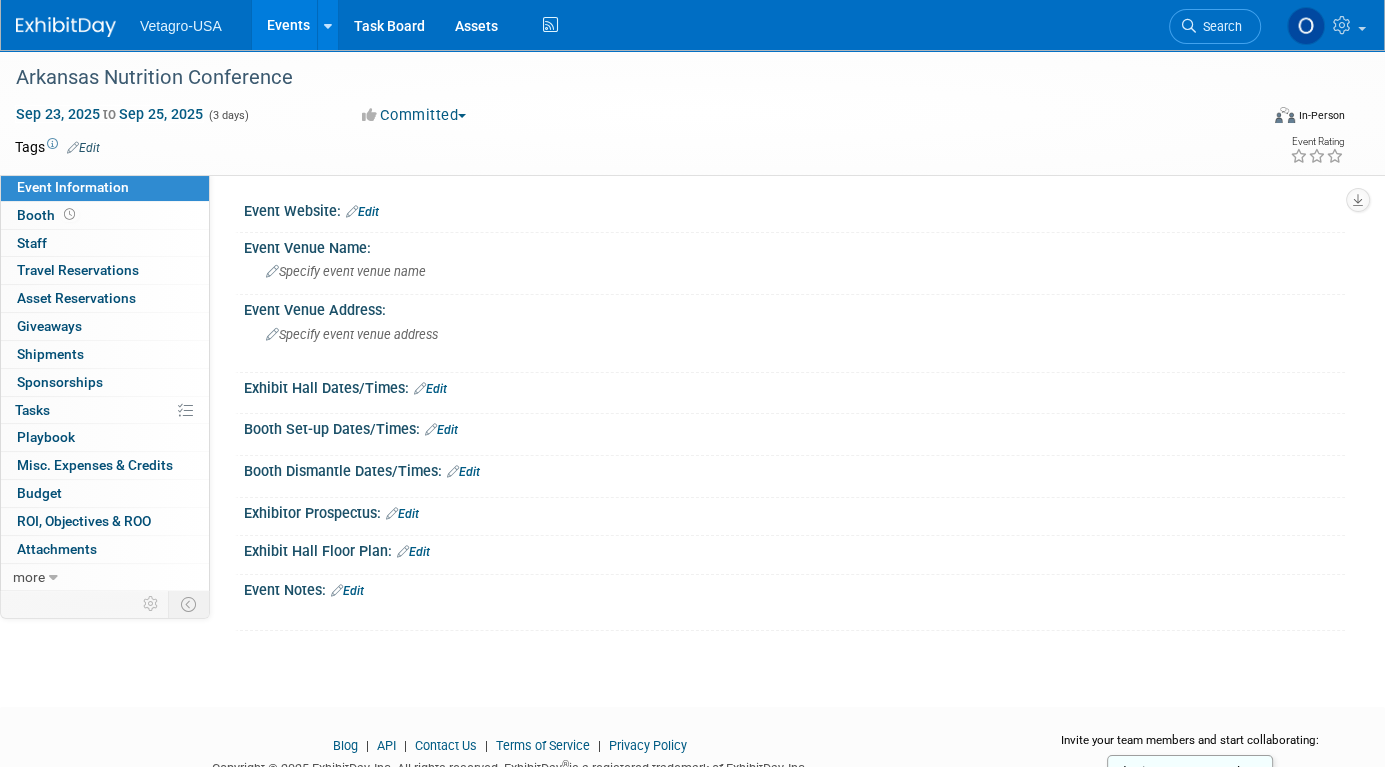 click on "Edit" at bounding box center (83, 148) 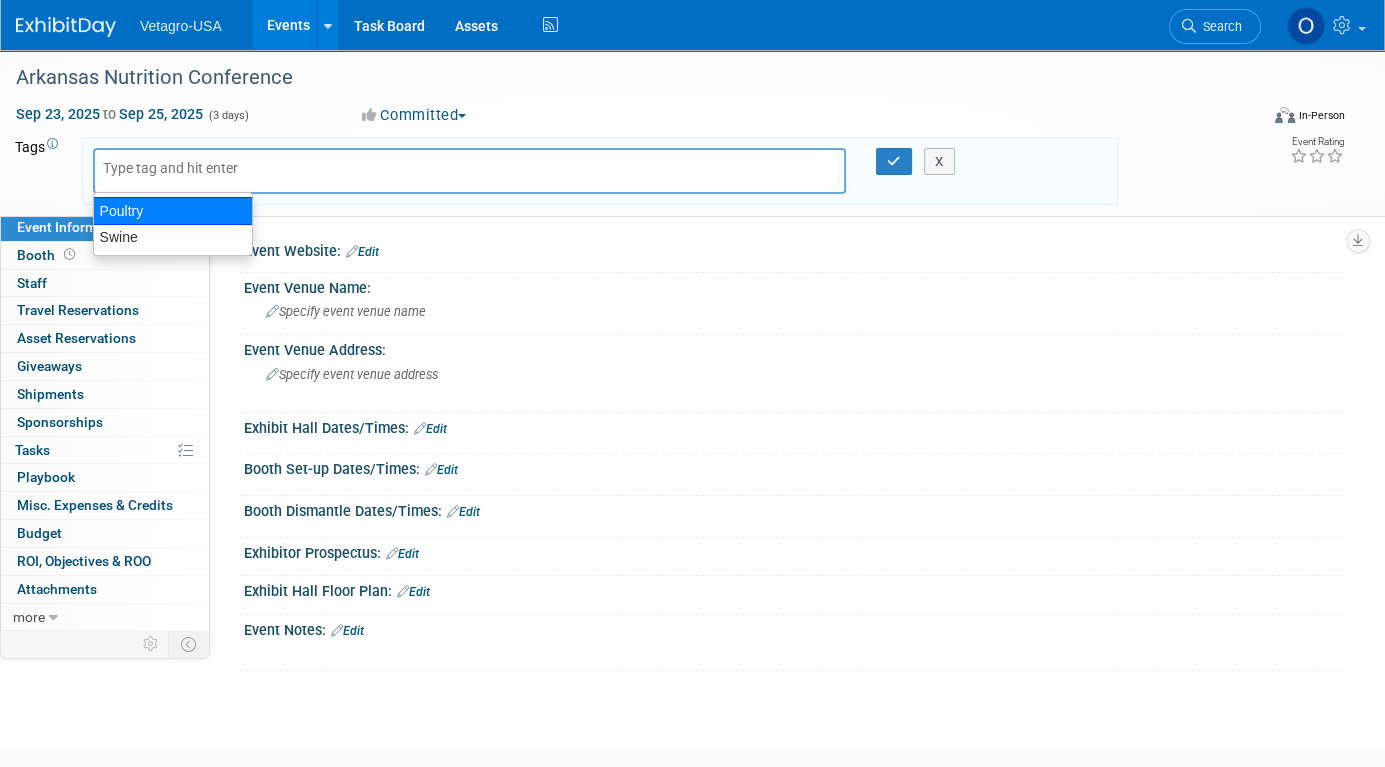 click on "Poultry" at bounding box center (173, 211) 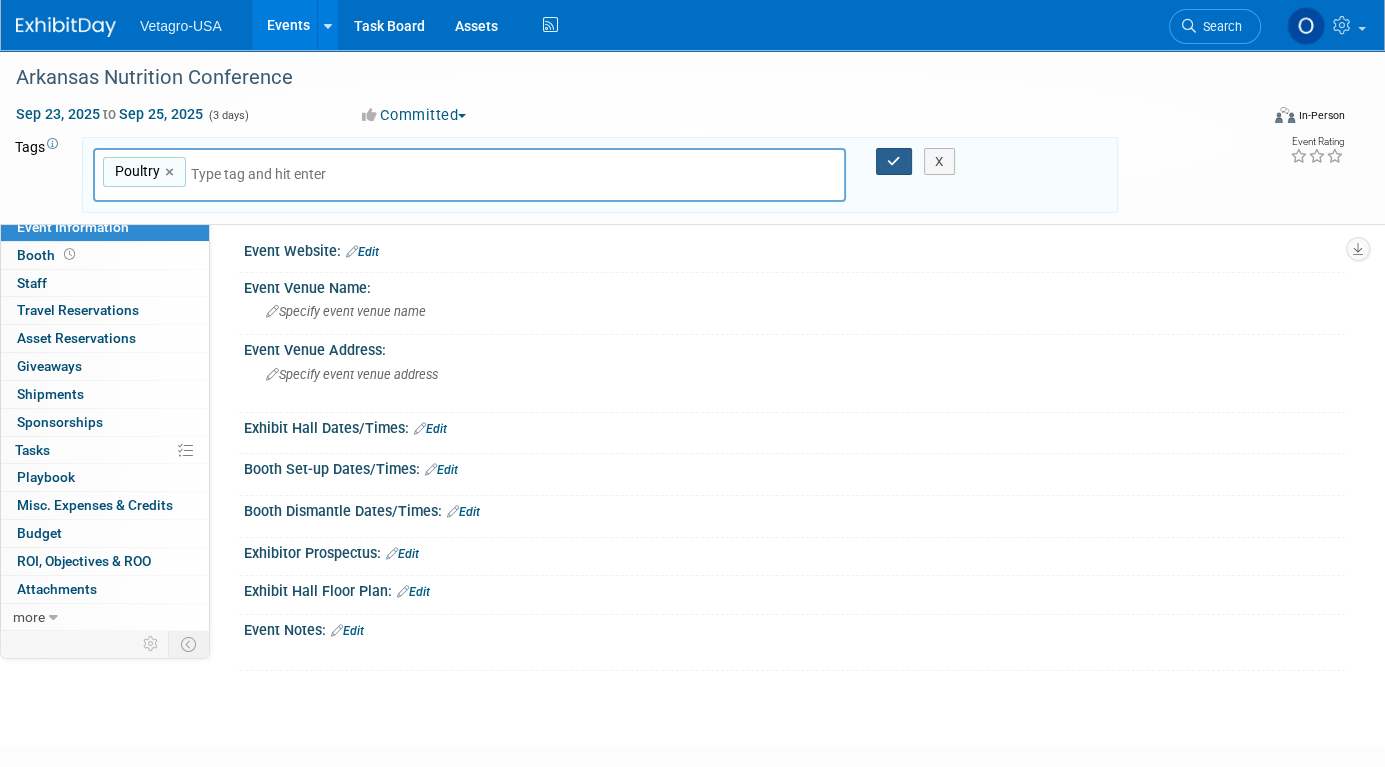 click at bounding box center [894, 161] 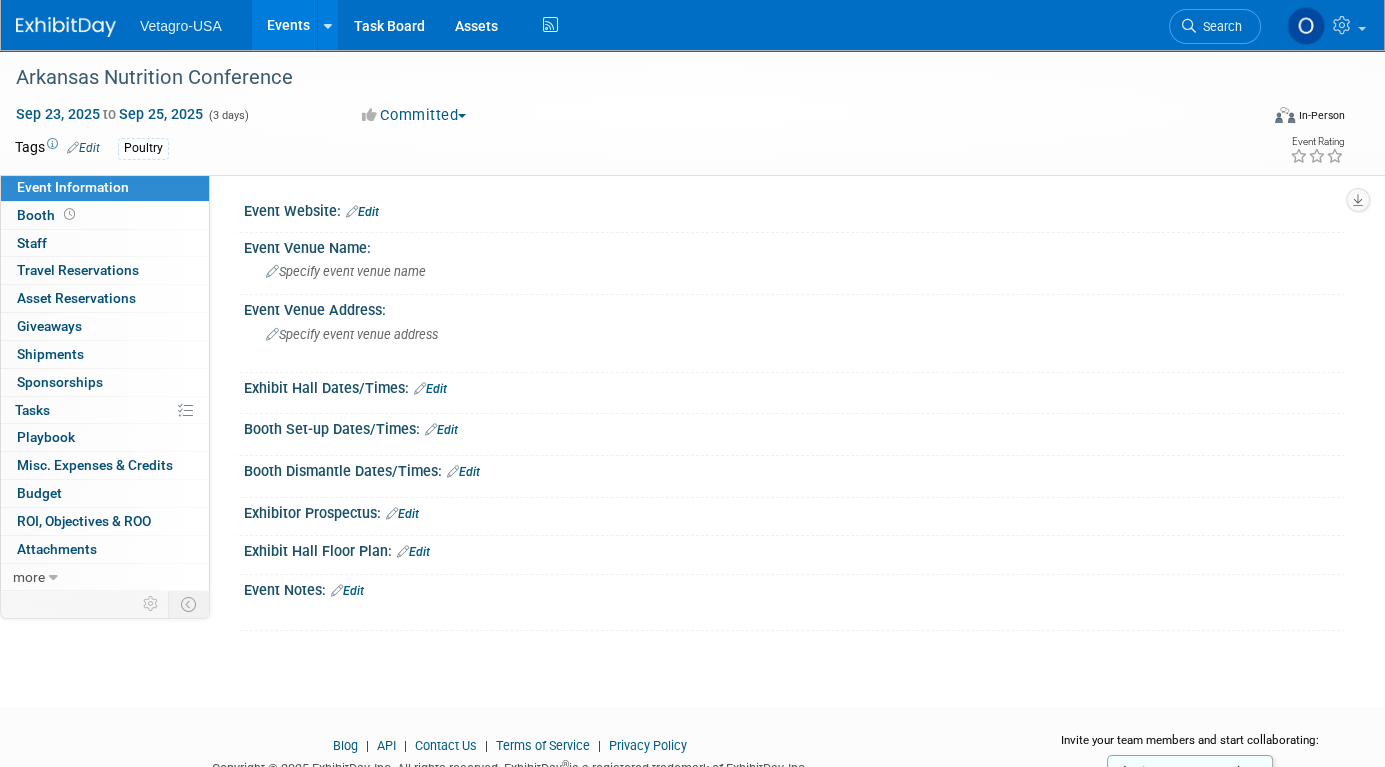 click on "Edit" at bounding box center (362, 212) 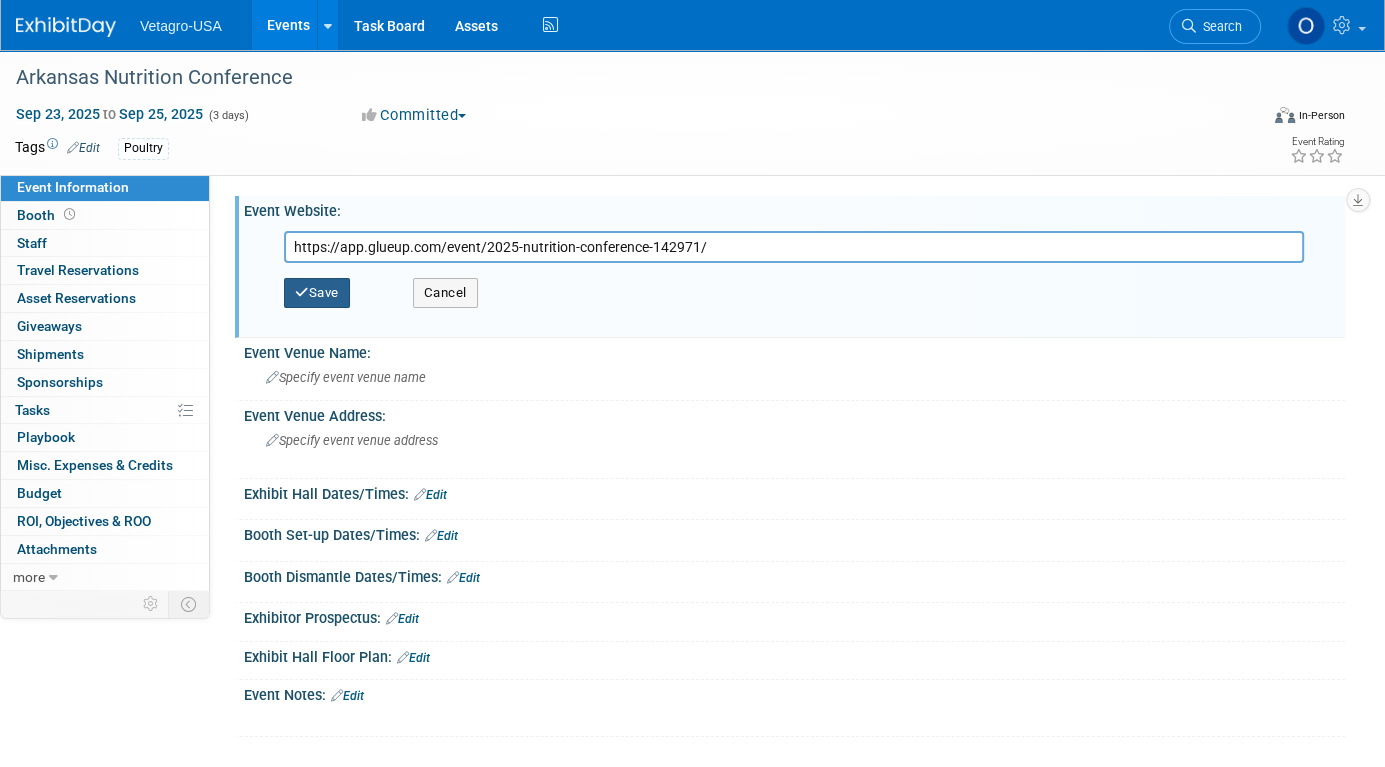 type on "https://app.glueup.com/event/2025-nutrition-conference-142971/" 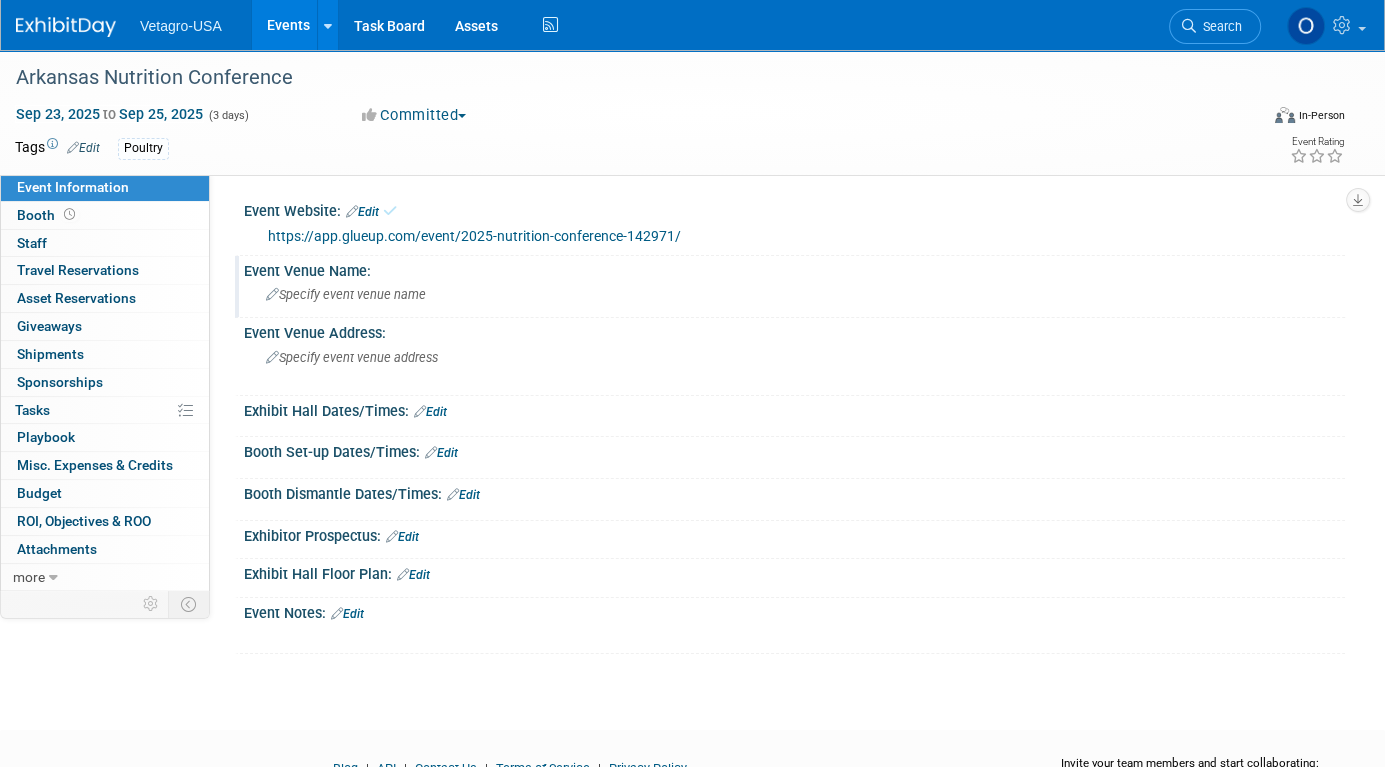 click on "Specify event venue name" at bounding box center (346, 294) 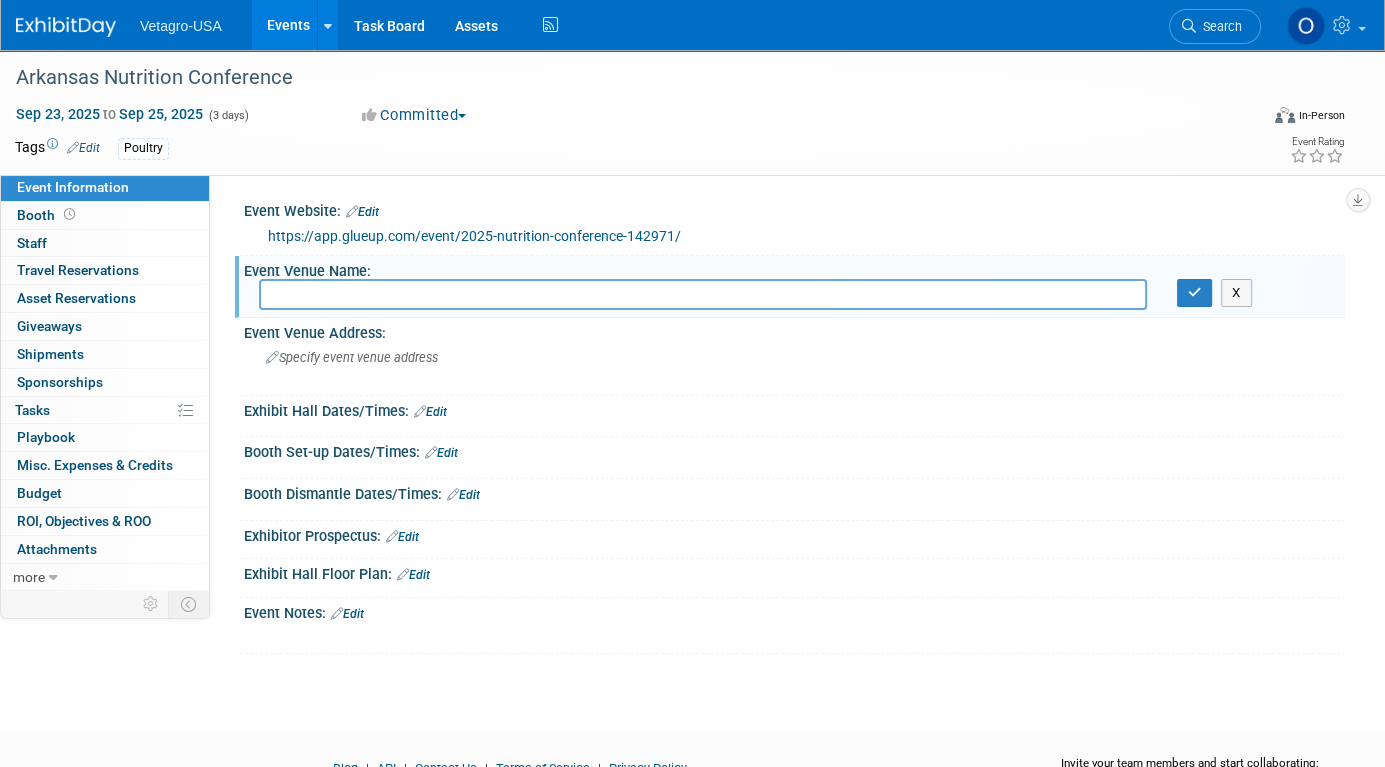 paste on "Embassy Suites in Rogers, Arkansas" 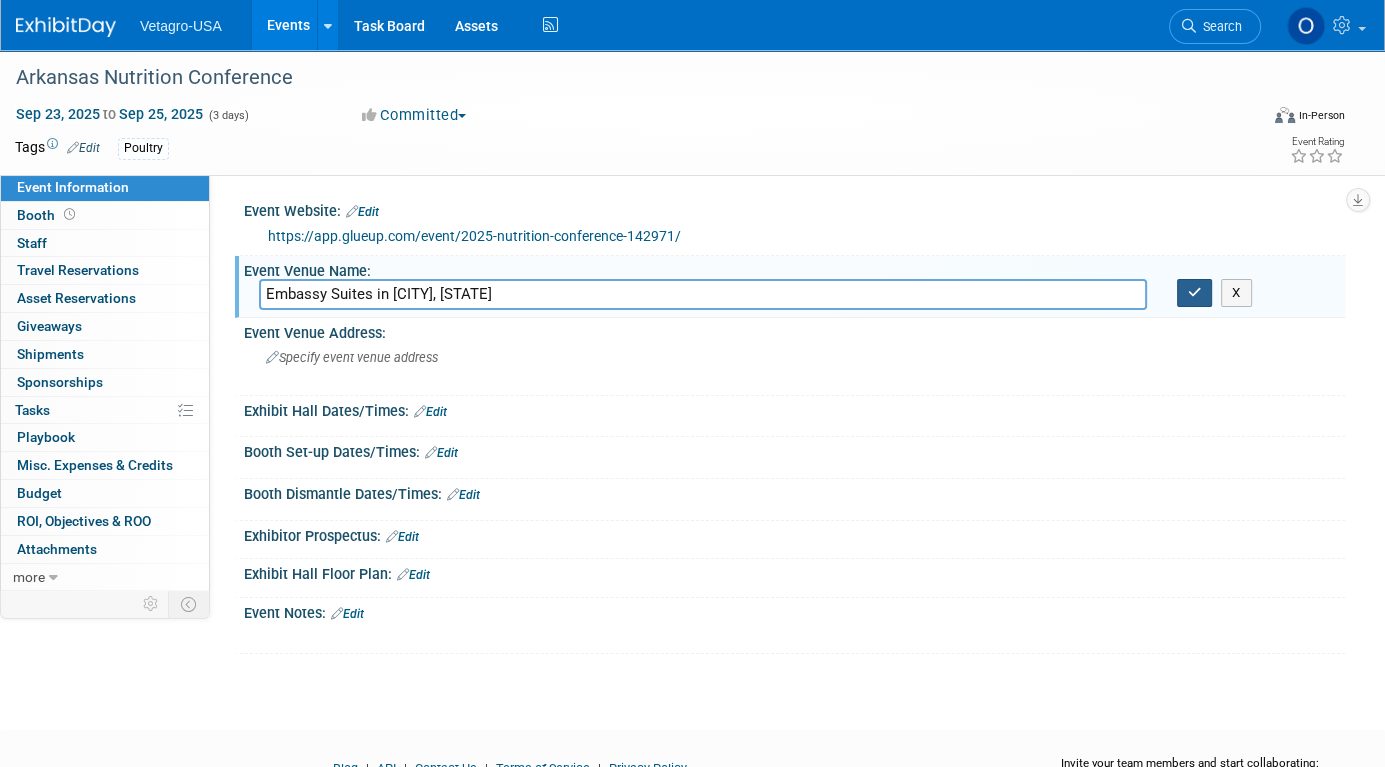 type on "Embassy Suites in Rogers, Arkansas" 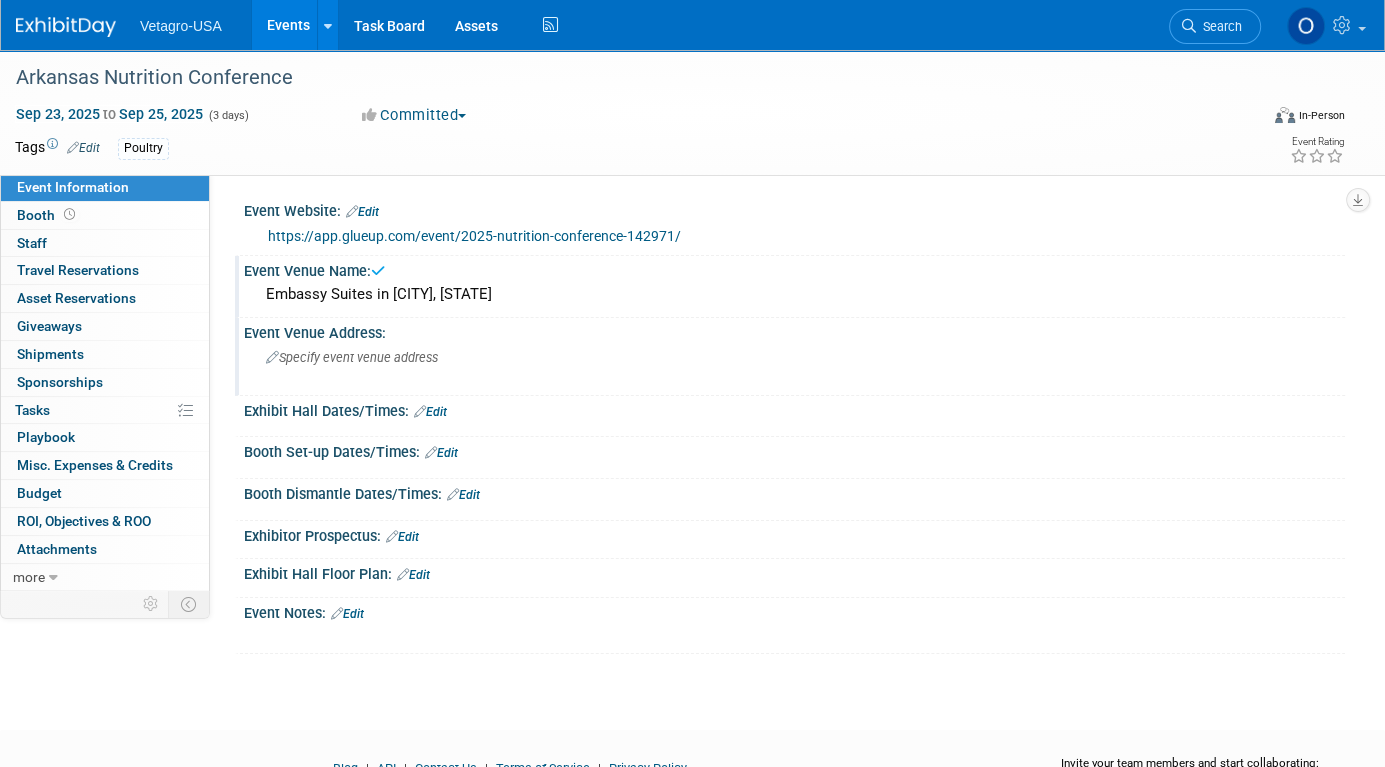 click on "Specify event venue address" at bounding box center (352, 357) 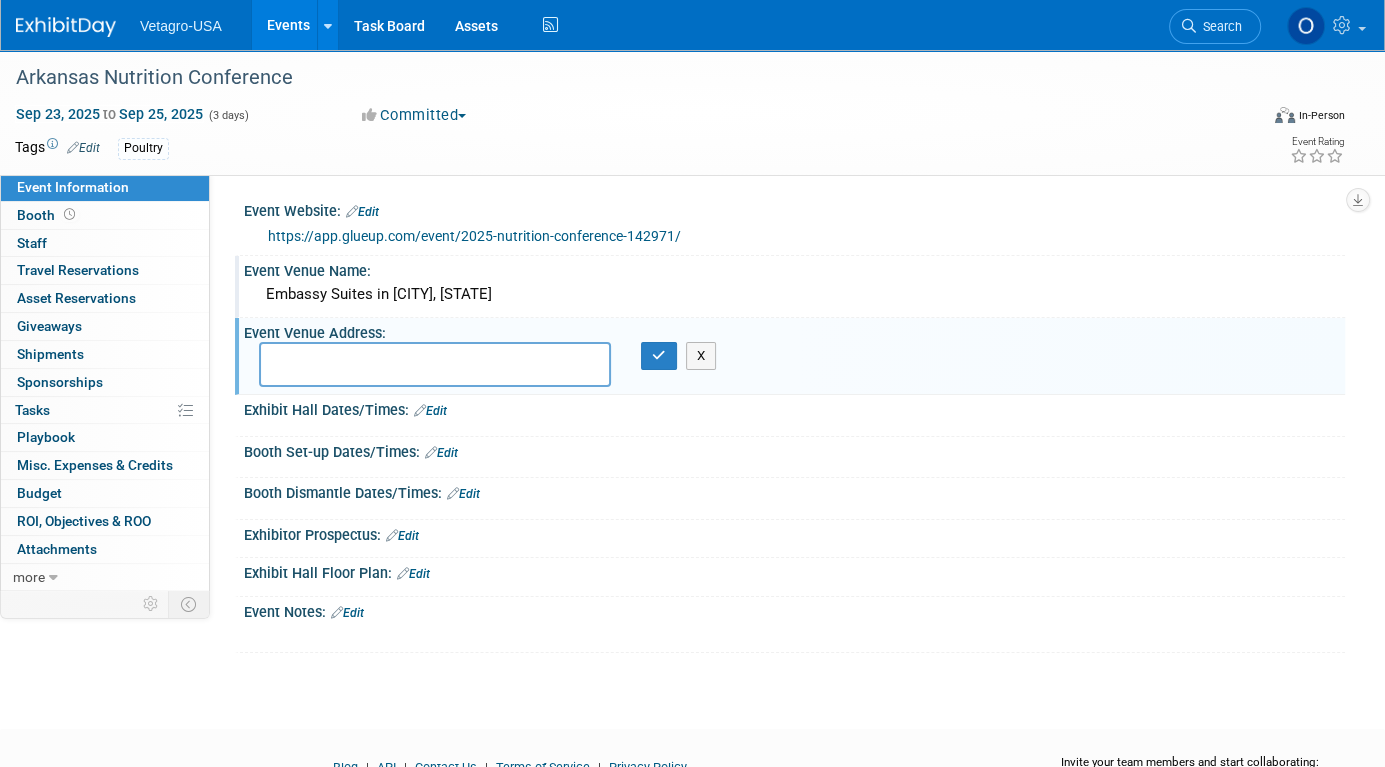 paste on "Embassy Suites Northwest Arkansas
3303 South Pinnacle Hills Parkway
Rogers, Arkansas" 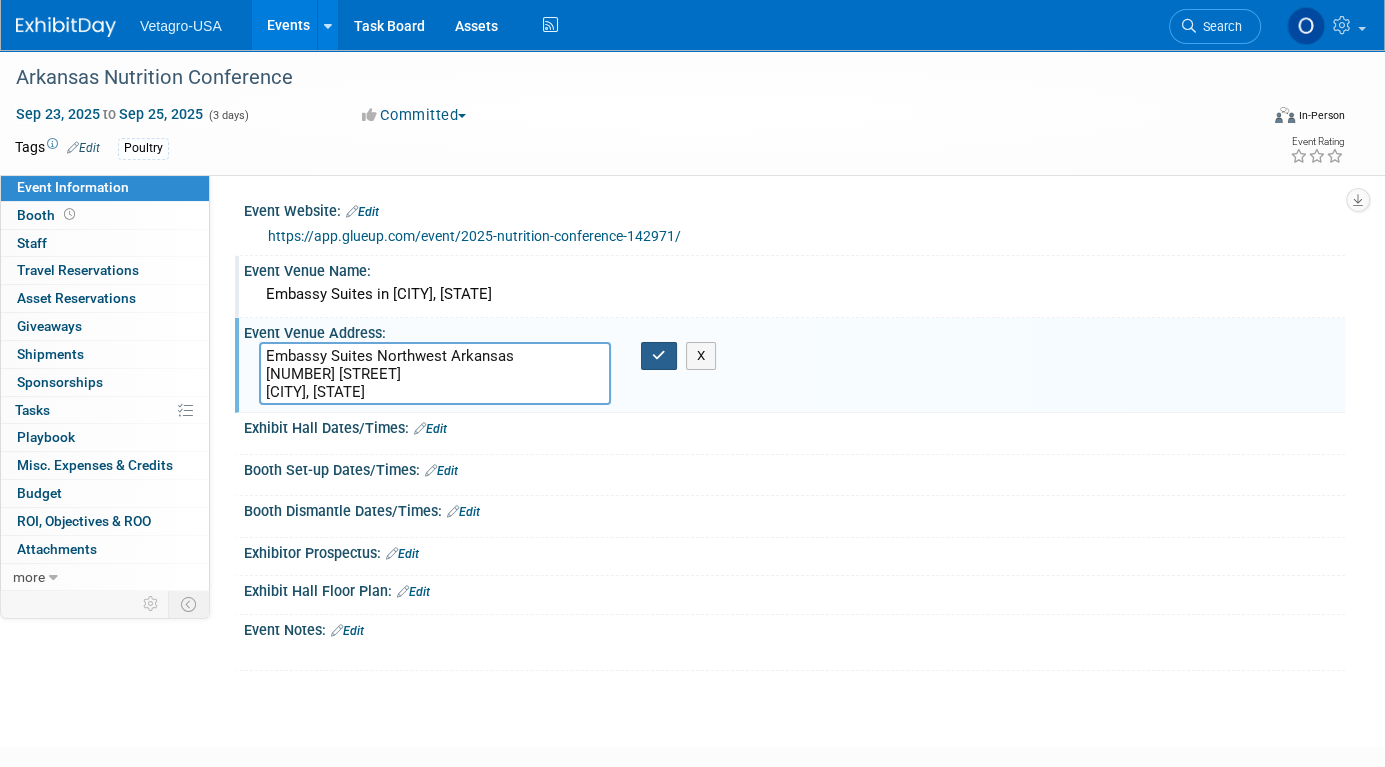 type on "Embassy Suites Northwest Arkansas
3303 South Pinnacle Hills Parkway
Rogers, Arkansas" 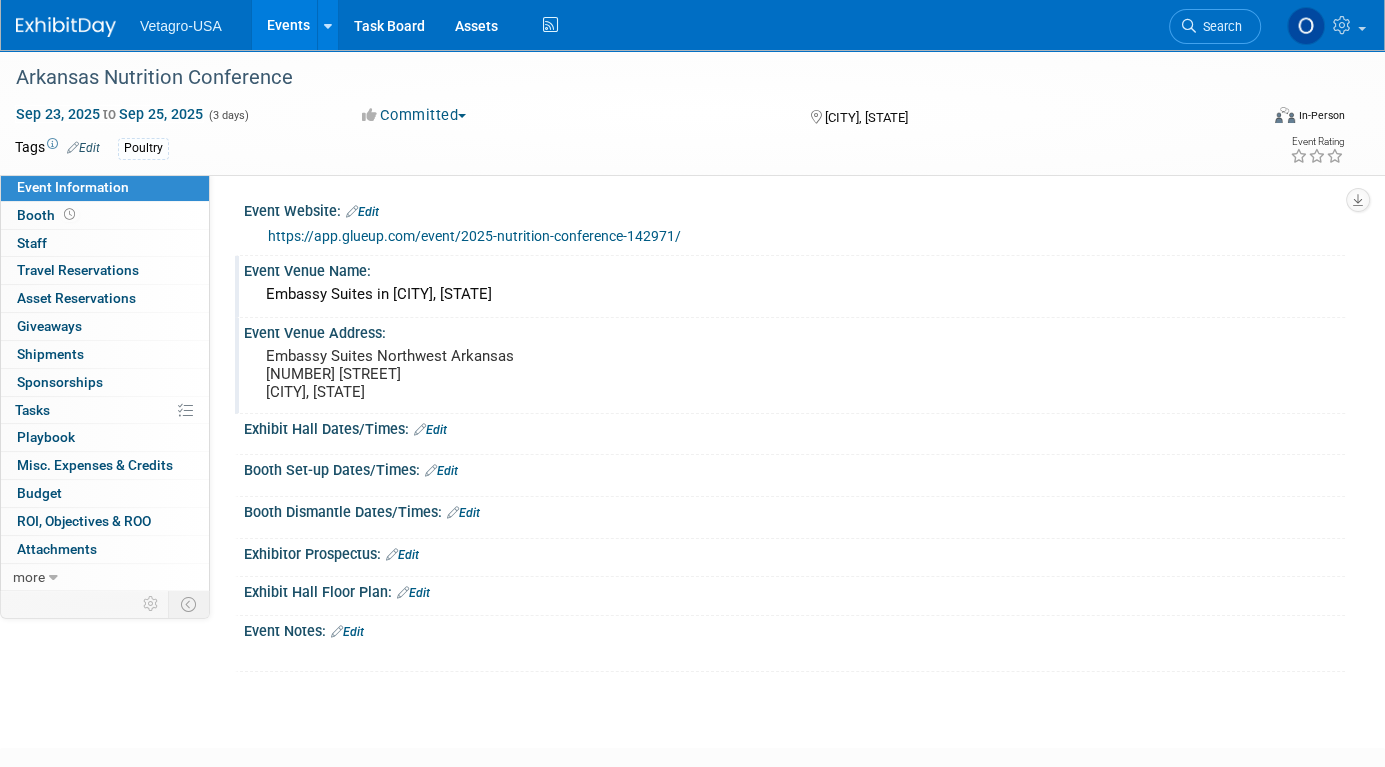 click on "Edit" at bounding box center (347, 632) 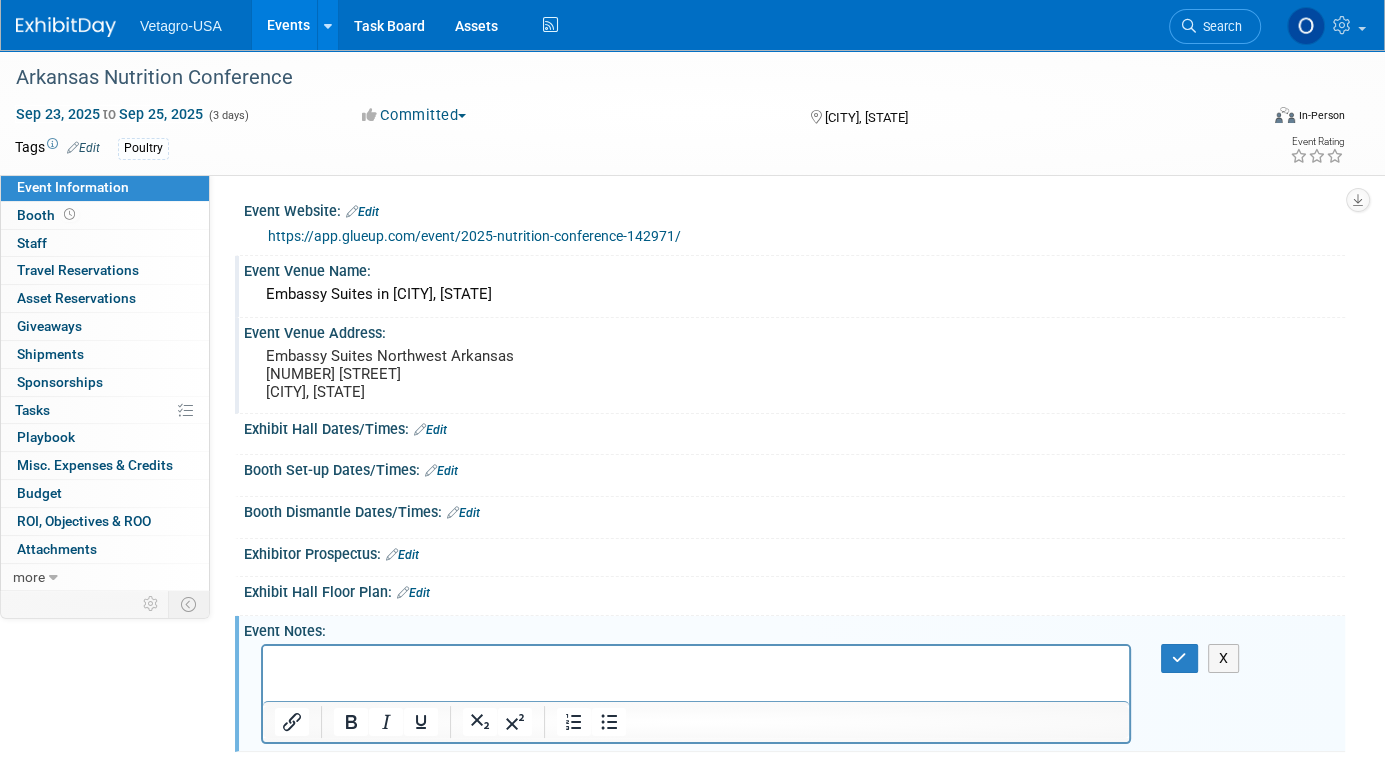 scroll, scrollTop: 0, scrollLeft: 0, axis: both 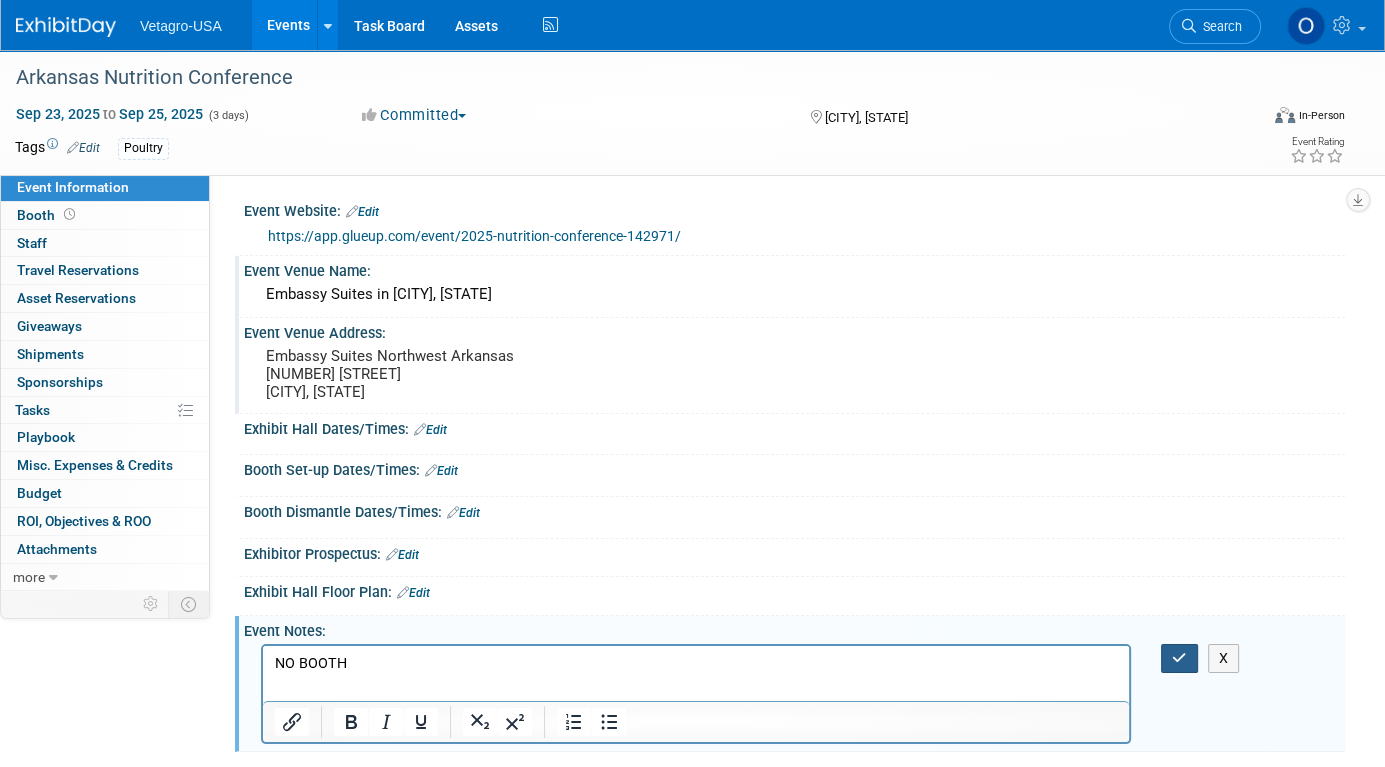 click at bounding box center [1179, 658] 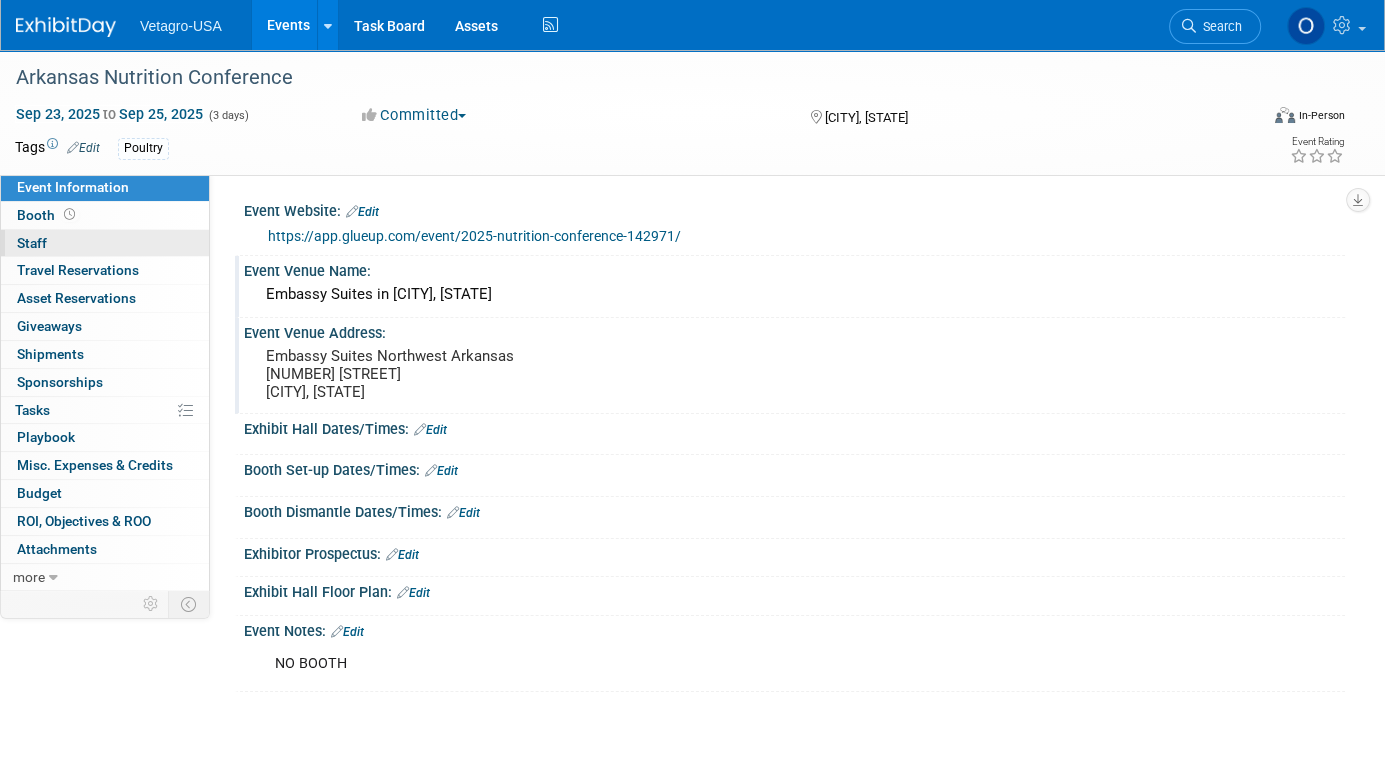 click on "0
Staff 0" at bounding box center [105, 243] 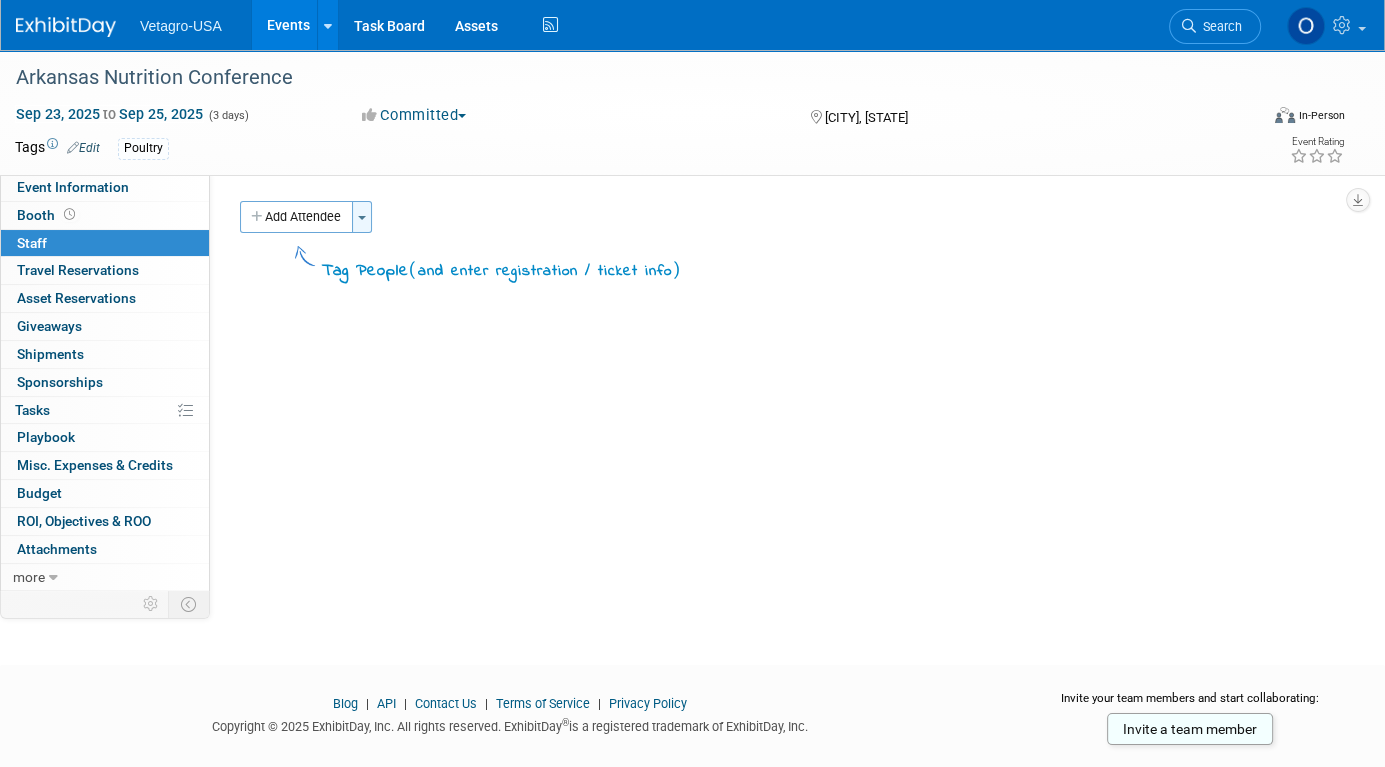 click at bounding box center [362, 218] 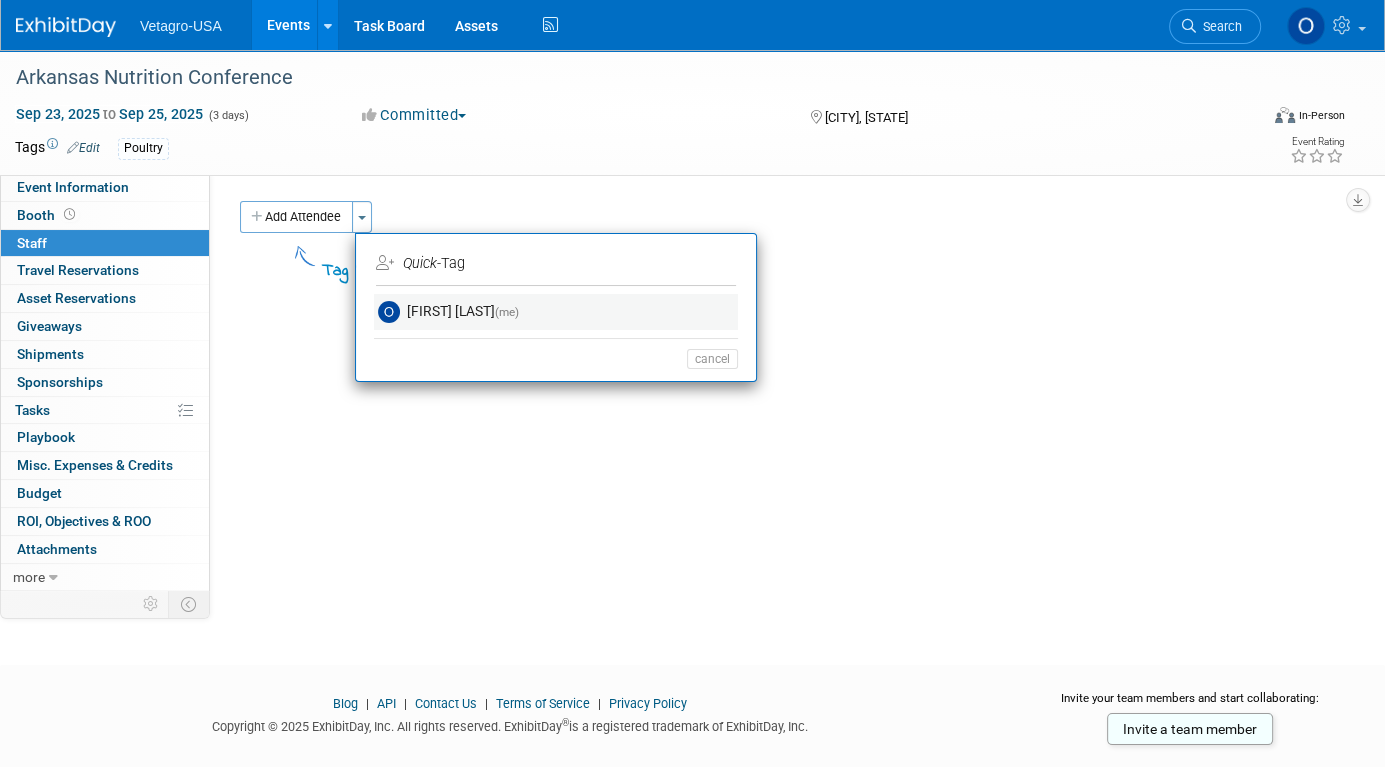 click on "OliviaM Last
(me)" at bounding box center [556, 312] 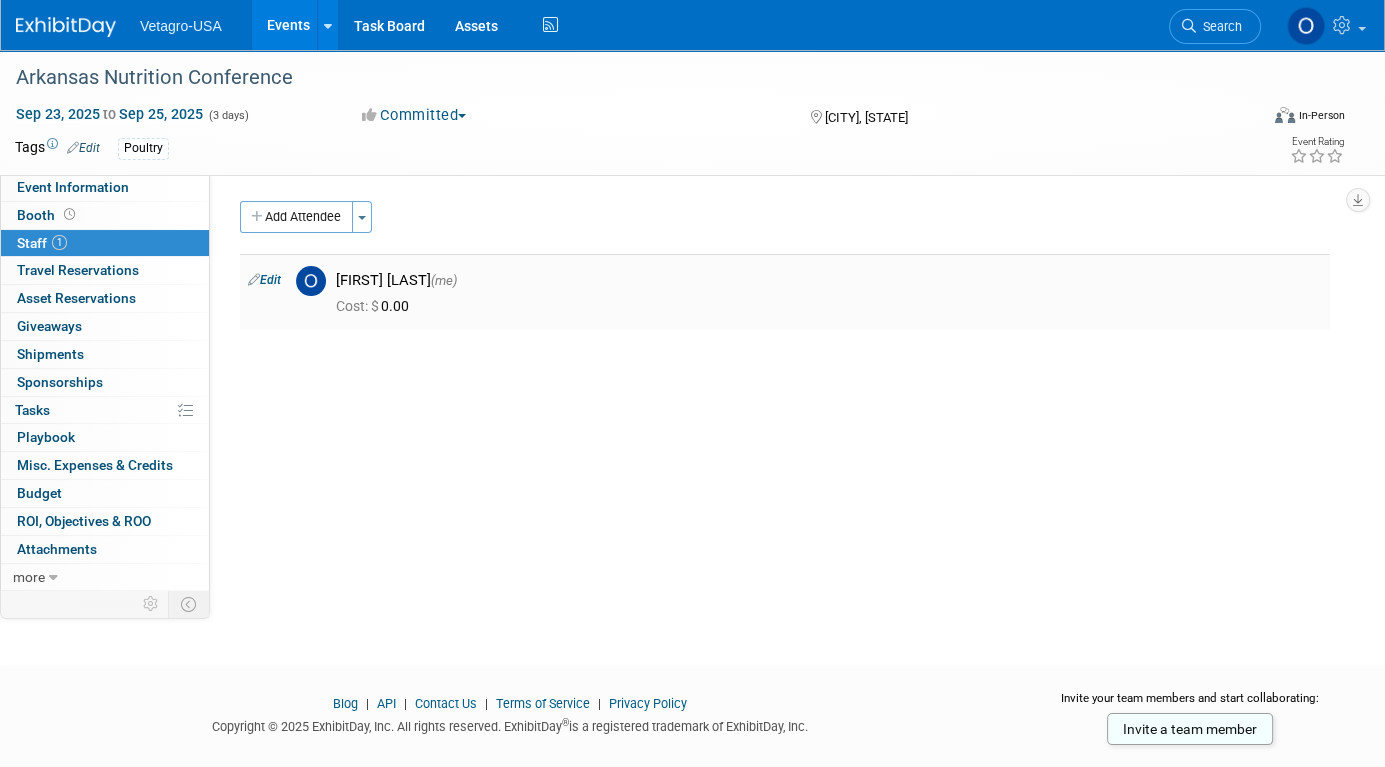 click on "Cost: $  0.00" at bounding box center (376, 306) 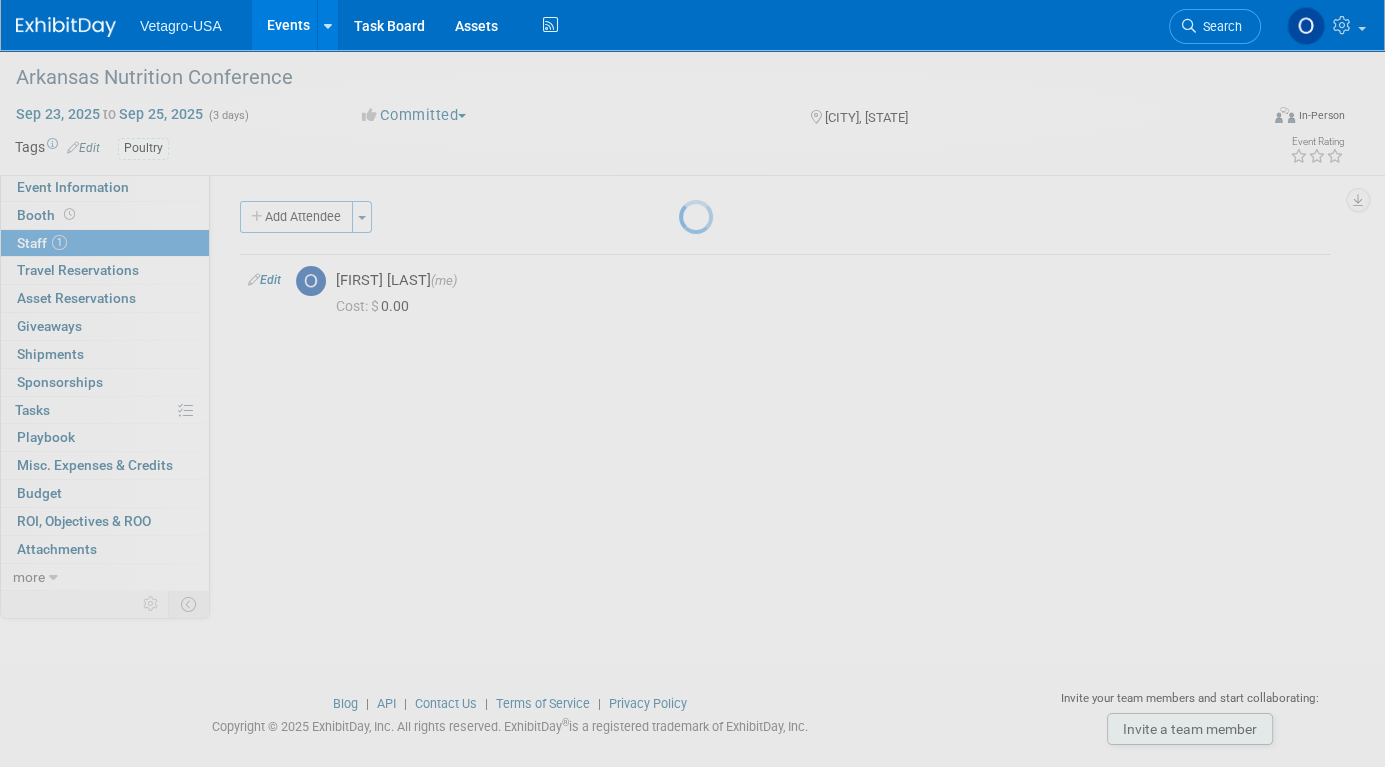 scroll, scrollTop: 0, scrollLeft: 0, axis: both 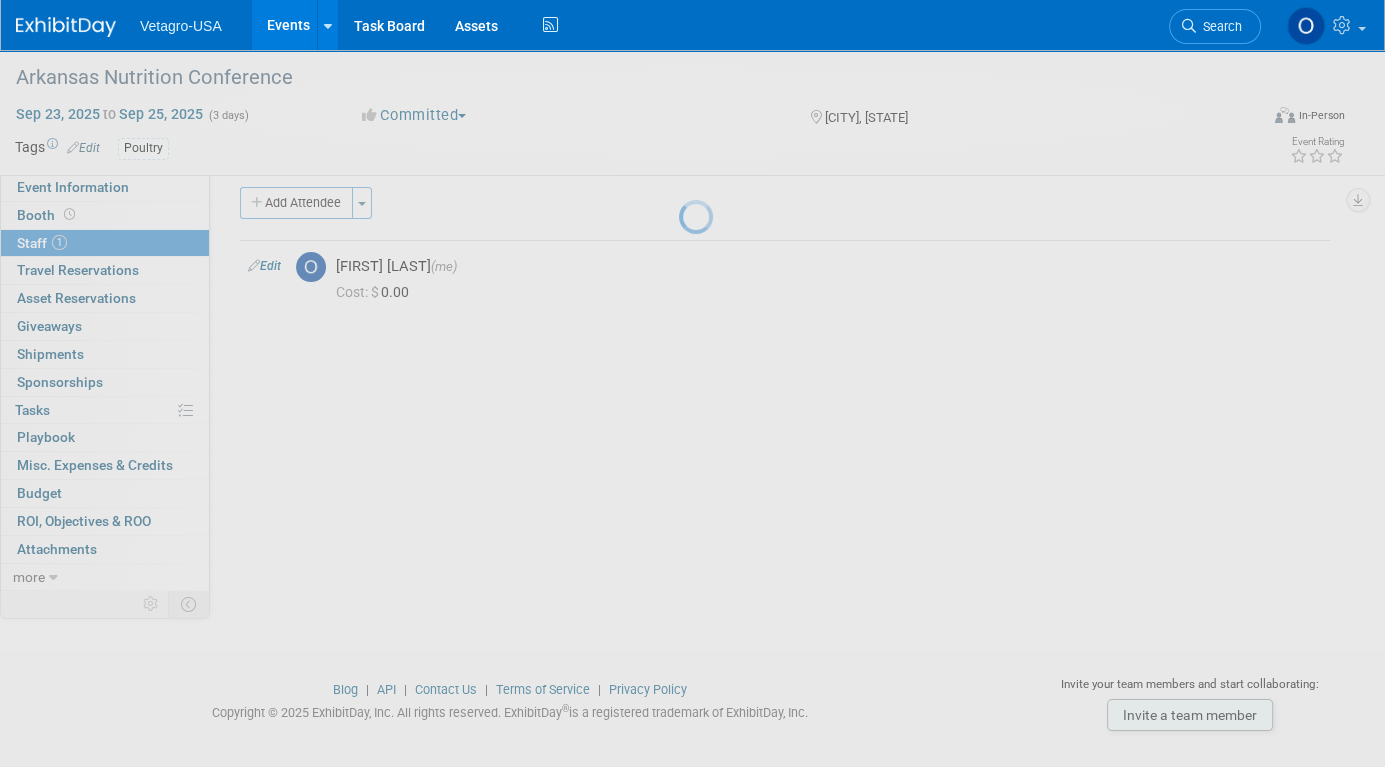 select on "57969aa2-43a1-4f7c-b320-705cf3371724" 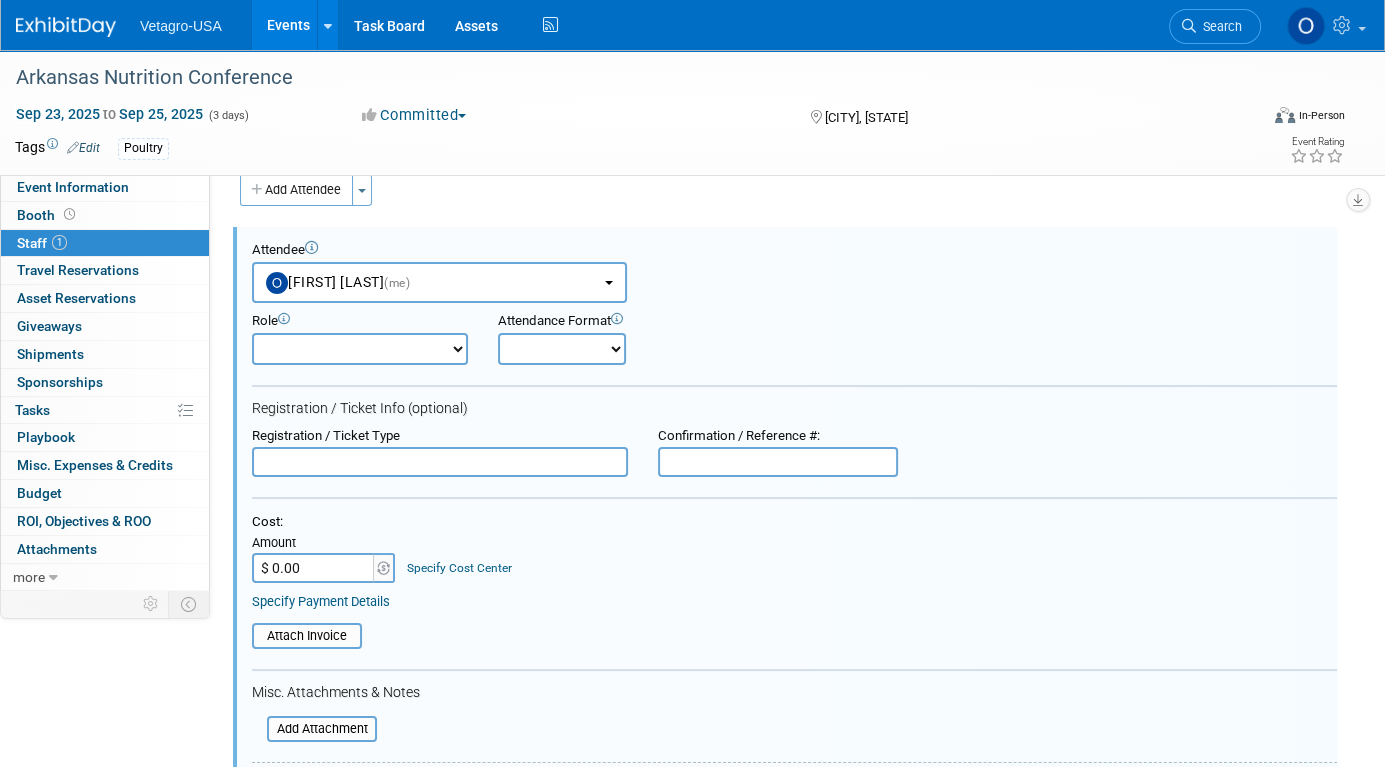 scroll, scrollTop: 0, scrollLeft: 0, axis: both 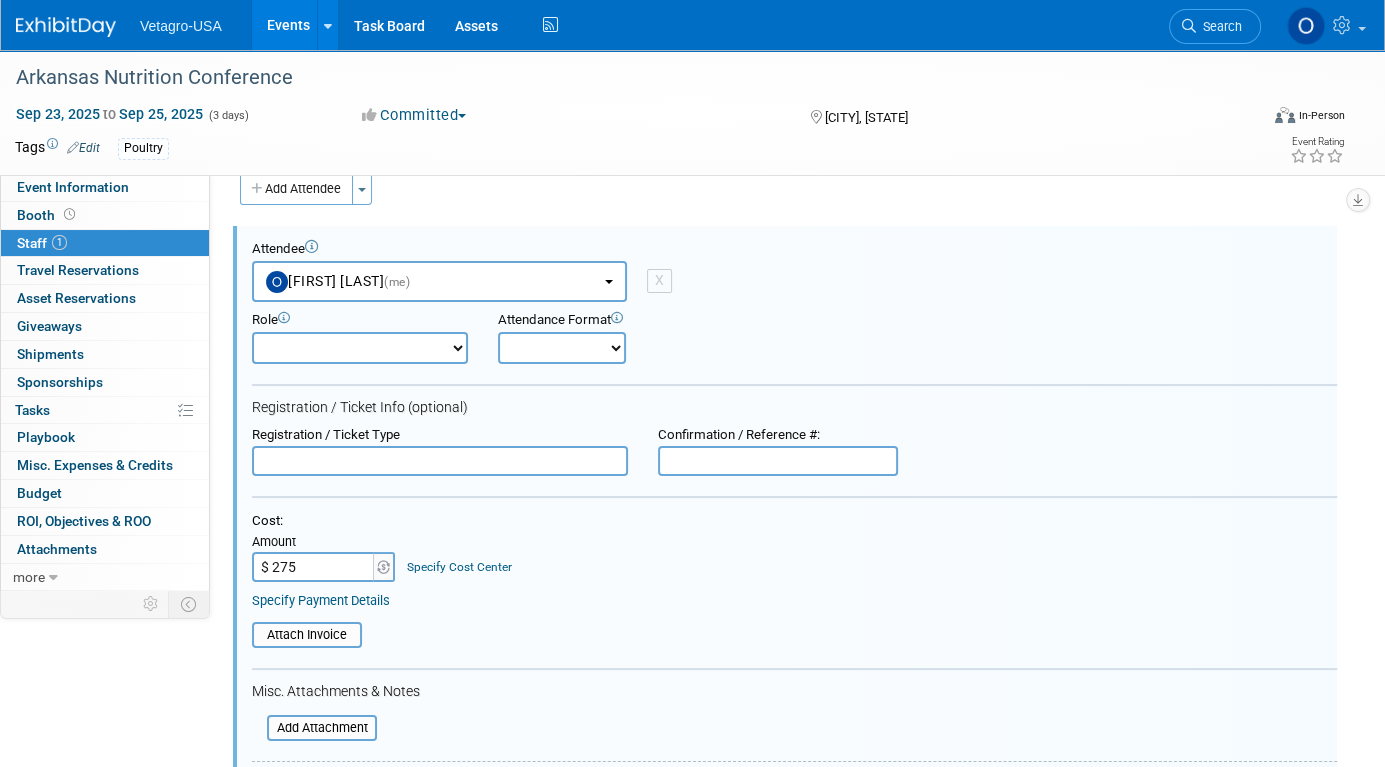 type on "$ 275.00" 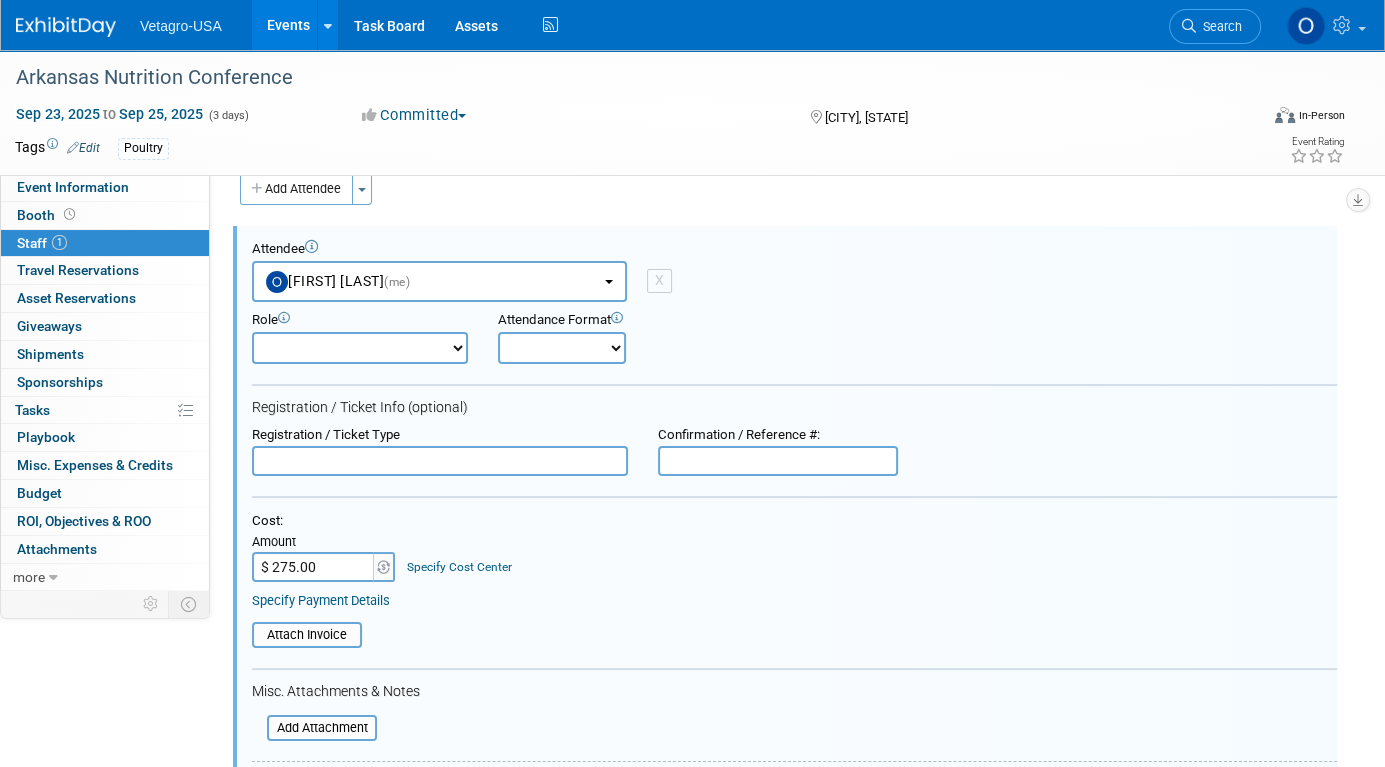 click on "Attendee
<img src="https://www.exhibitday.com/Images/Unassigned-User-Icon.png" style="width: 22px; height: 22px; border-radius: 11px; margin-top: 2px; margin-bottom: 2px; margin-left: 0px;" />
<img src="https://www.exhibitday.com/Images/O.jpg" style="width: 22px; height: 22px; border-radius: 11px; margin-top: 2px; margin-bottom: 2px; margin-left: 0px;" />  OliviaM Last
<span style="color: gray; font-size: 0.85em; " > (me)</span>
(me)           (me) X" at bounding box center [794, 271] 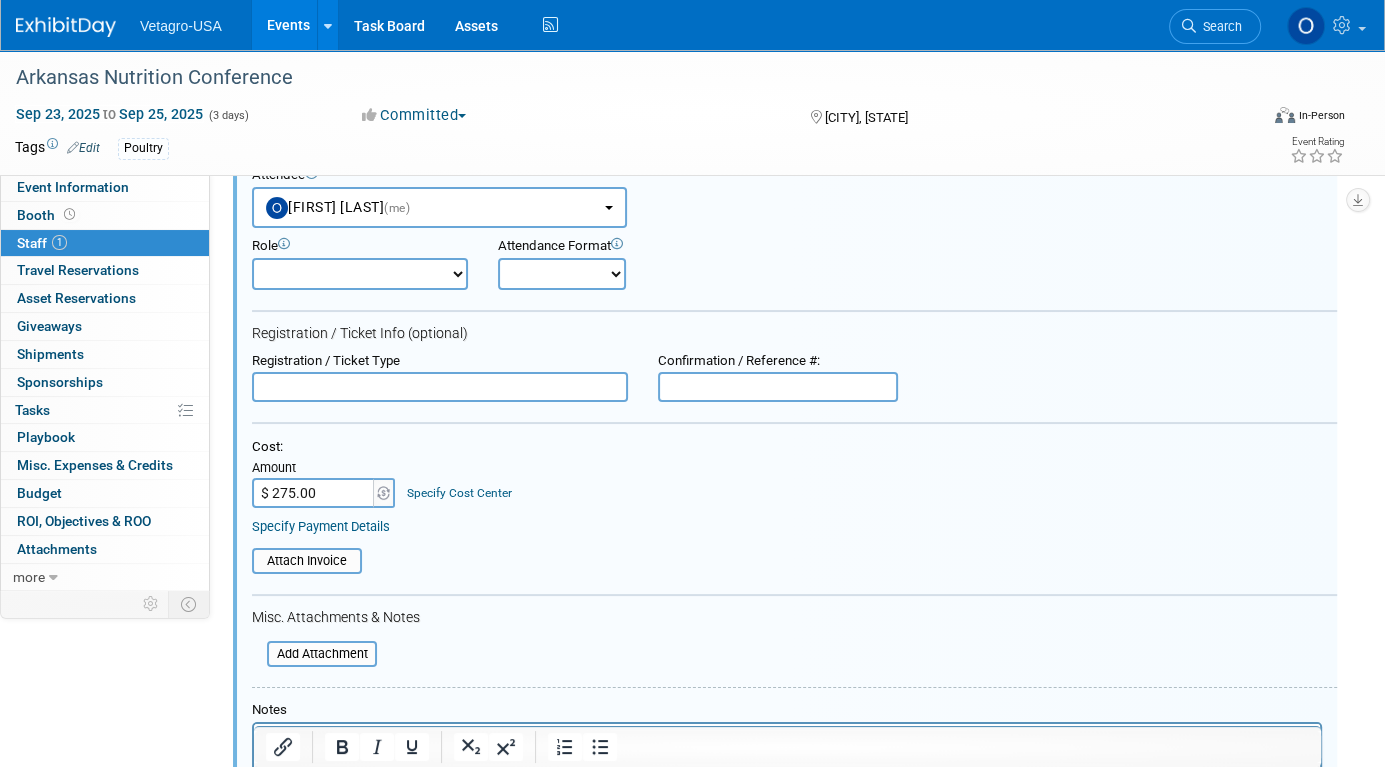 scroll, scrollTop: 100, scrollLeft: 0, axis: vertical 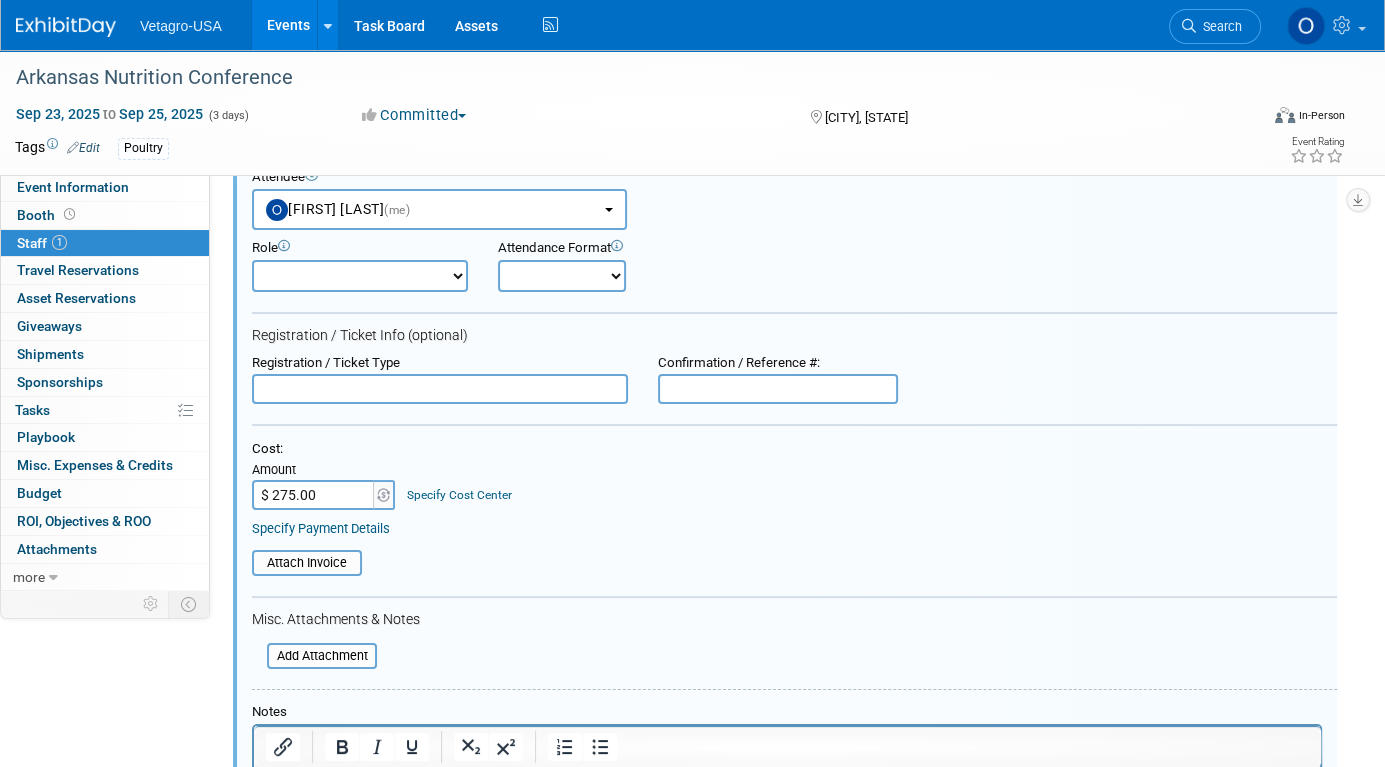click on "Events" at bounding box center (288, 25) 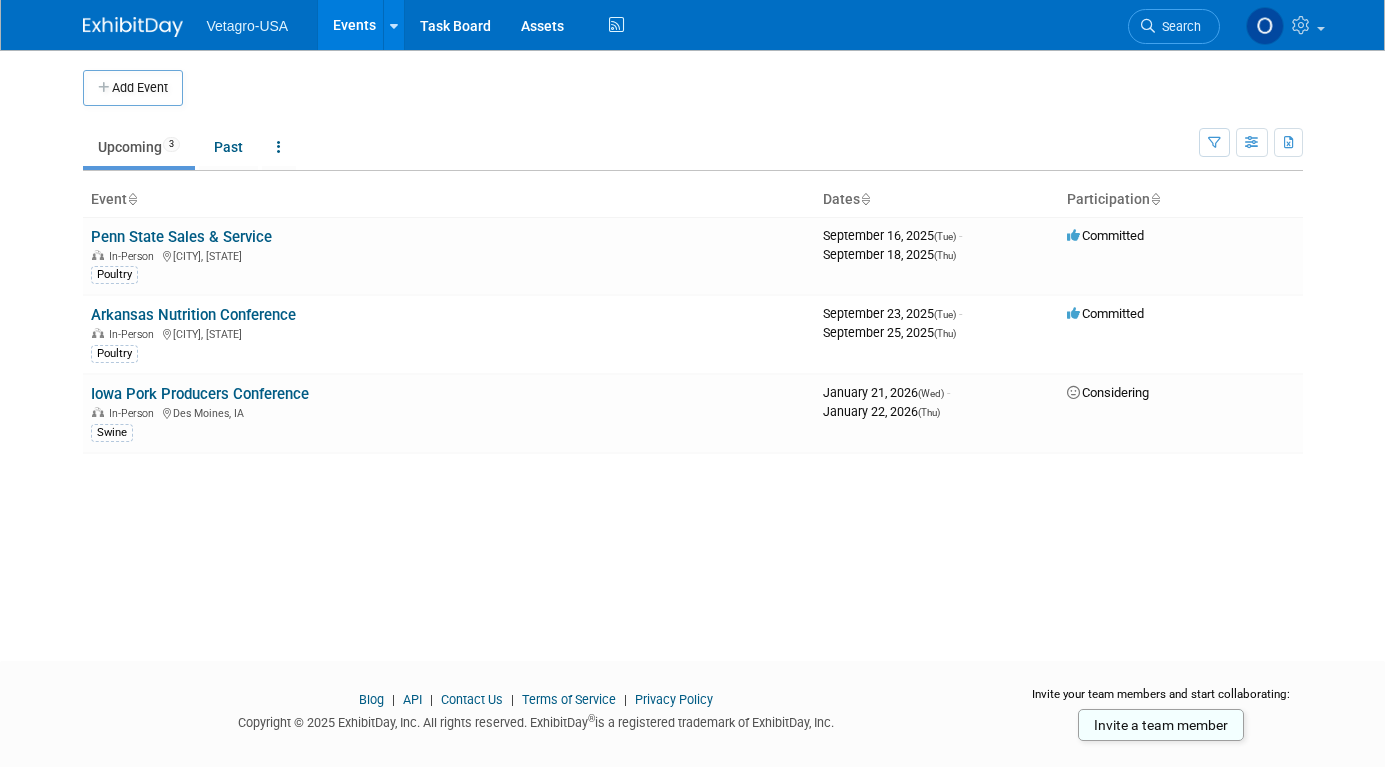 scroll, scrollTop: 0, scrollLeft: 0, axis: both 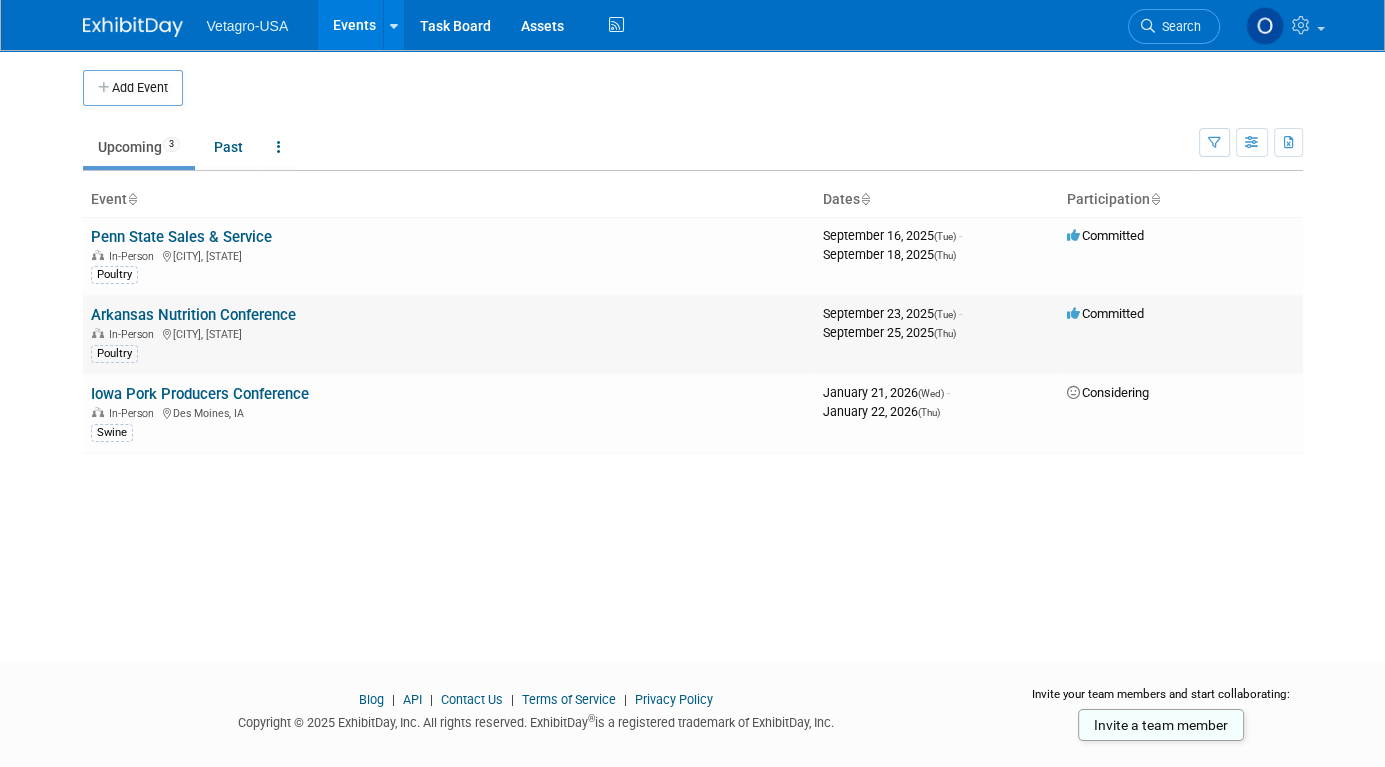 click on "Arkansas Nutrition Conference" at bounding box center [193, 315] 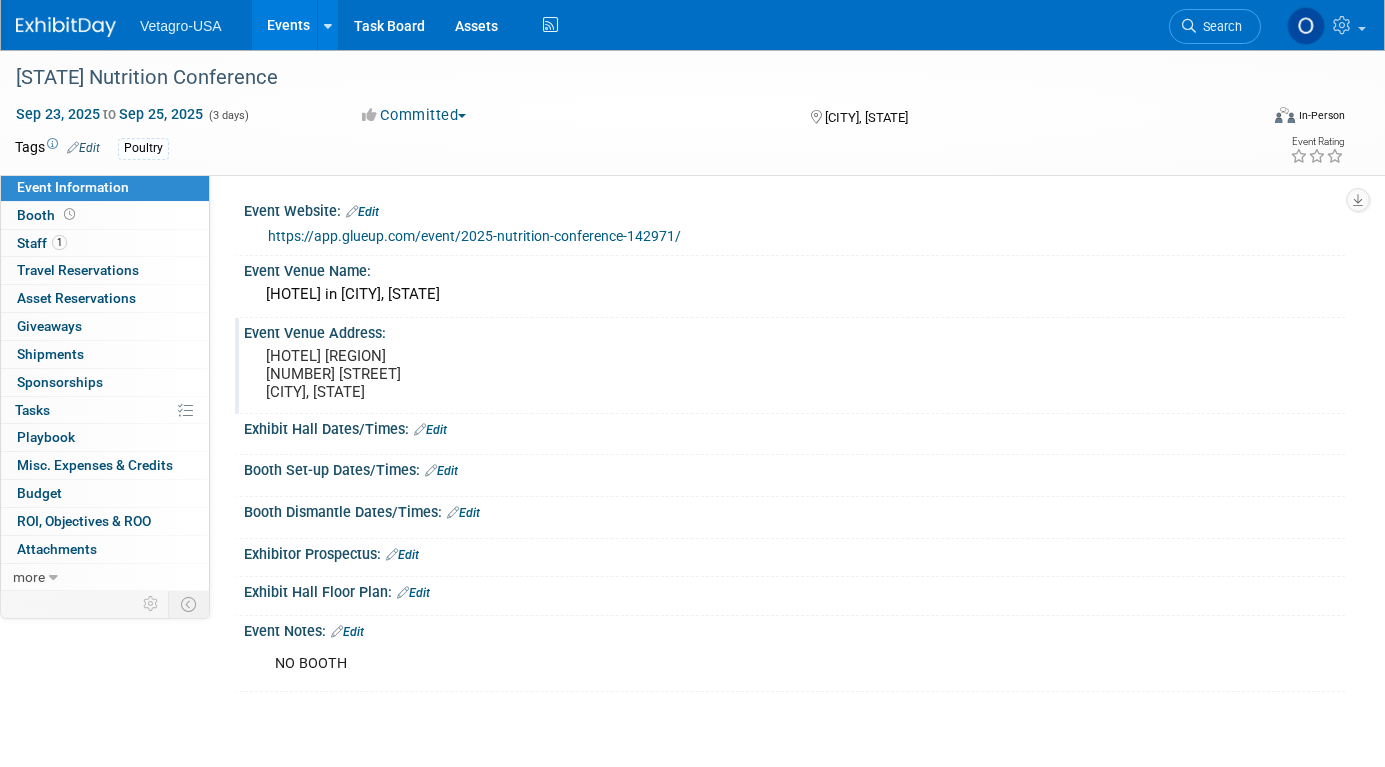scroll, scrollTop: 0, scrollLeft: 0, axis: both 